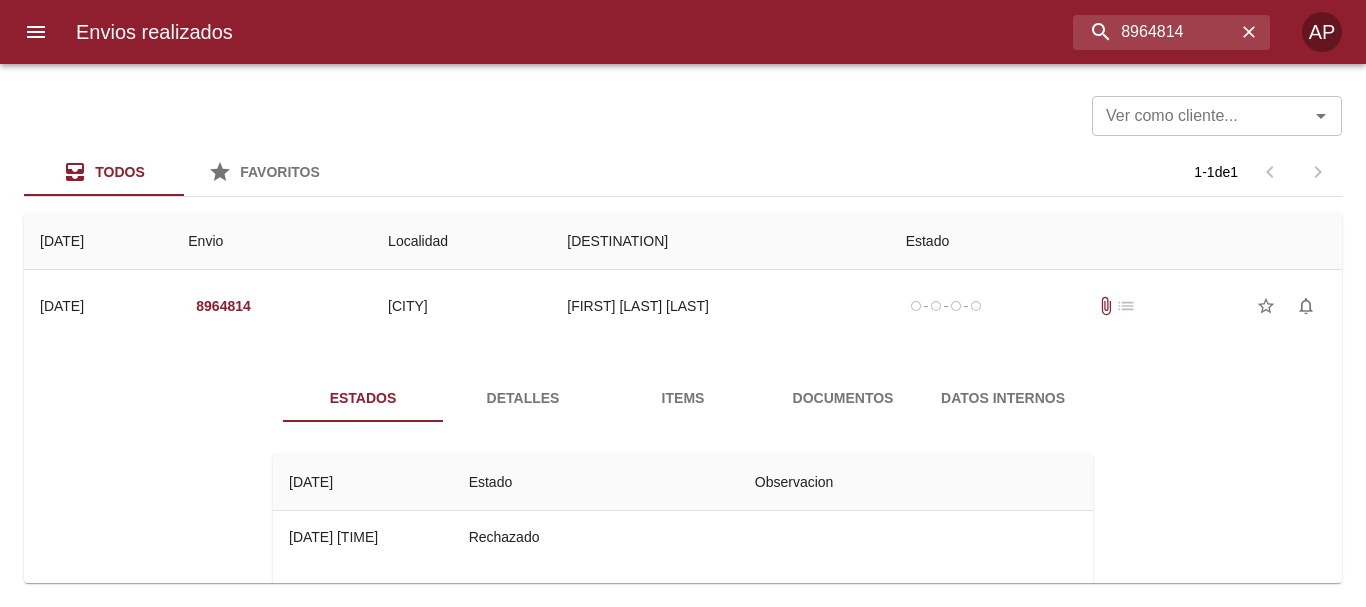scroll, scrollTop: 0, scrollLeft: 0, axis: both 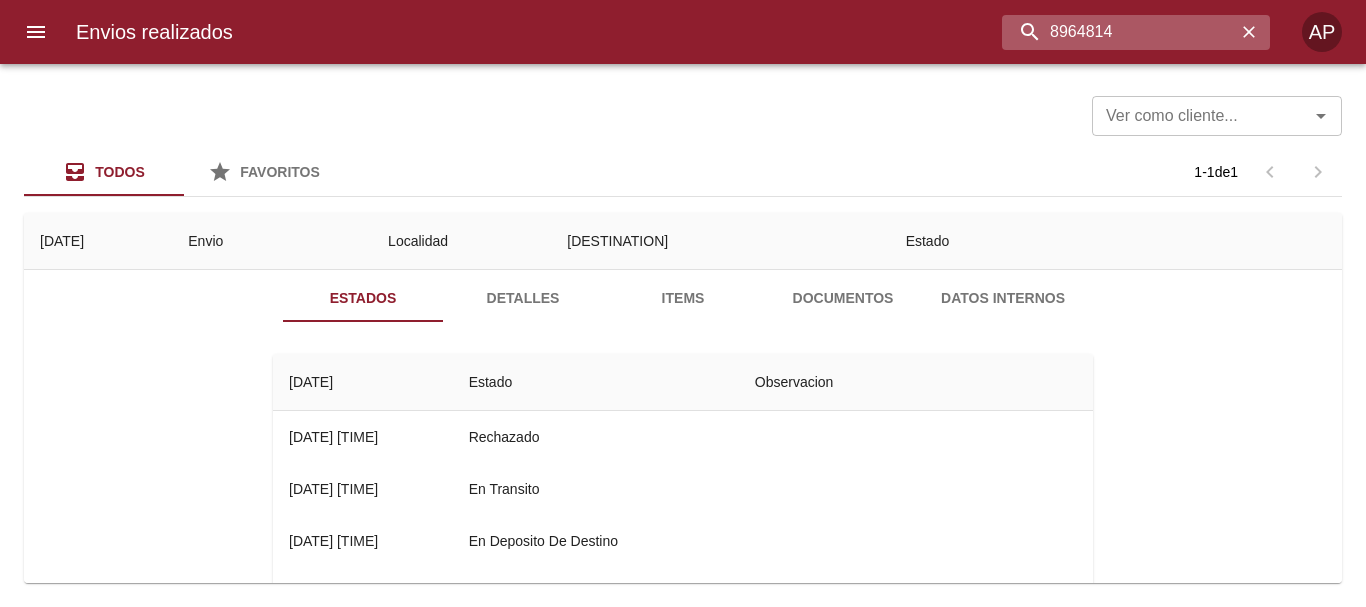 click on "8964814" at bounding box center [1119, 32] 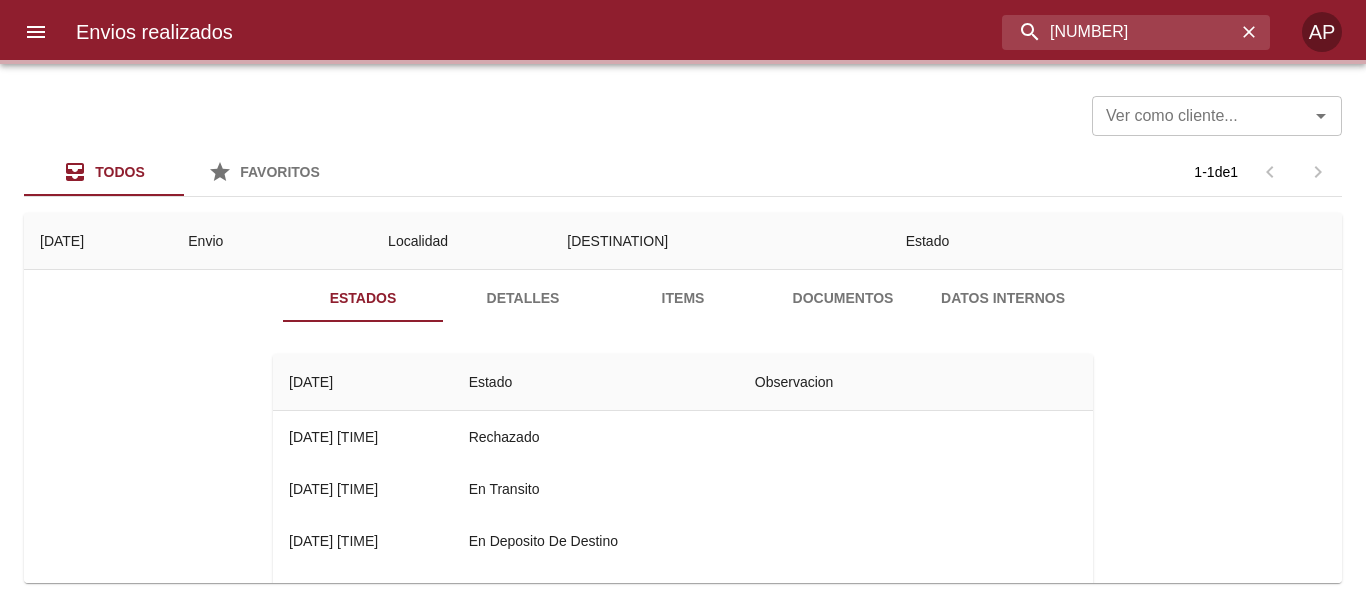 scroll, scrollTop: 0, scrollLeft: 0, axis: both 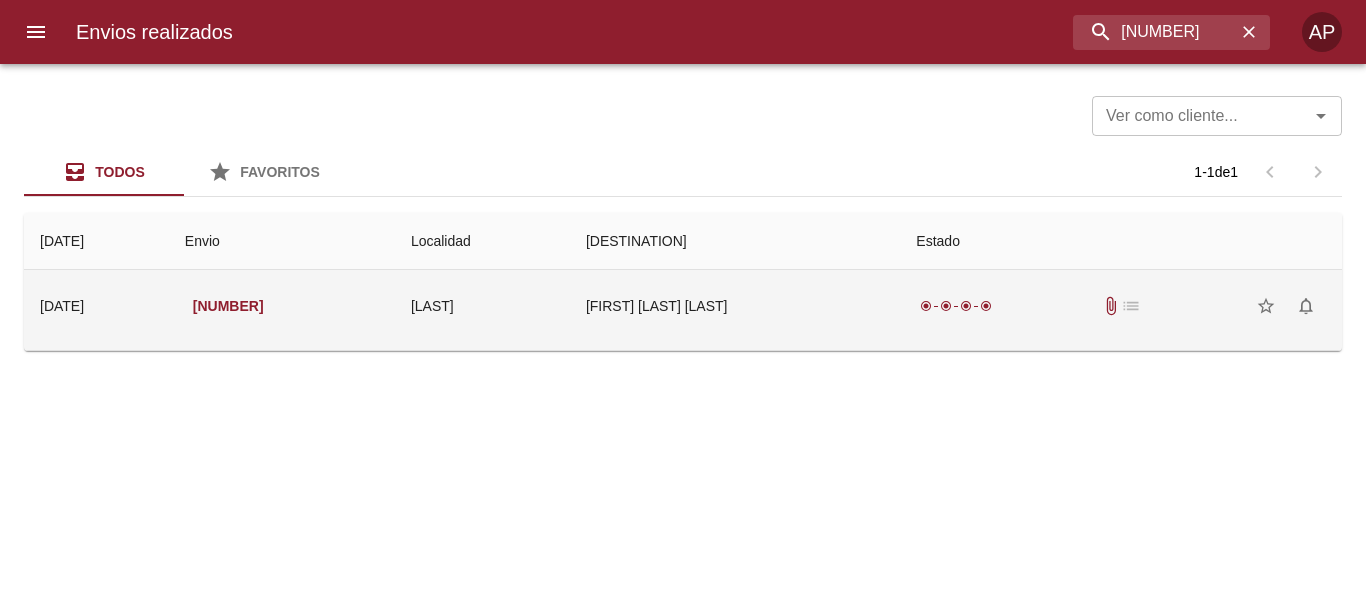 click on "[FIRST] [LAST] [LAST]" at bounding box center (735, 306) 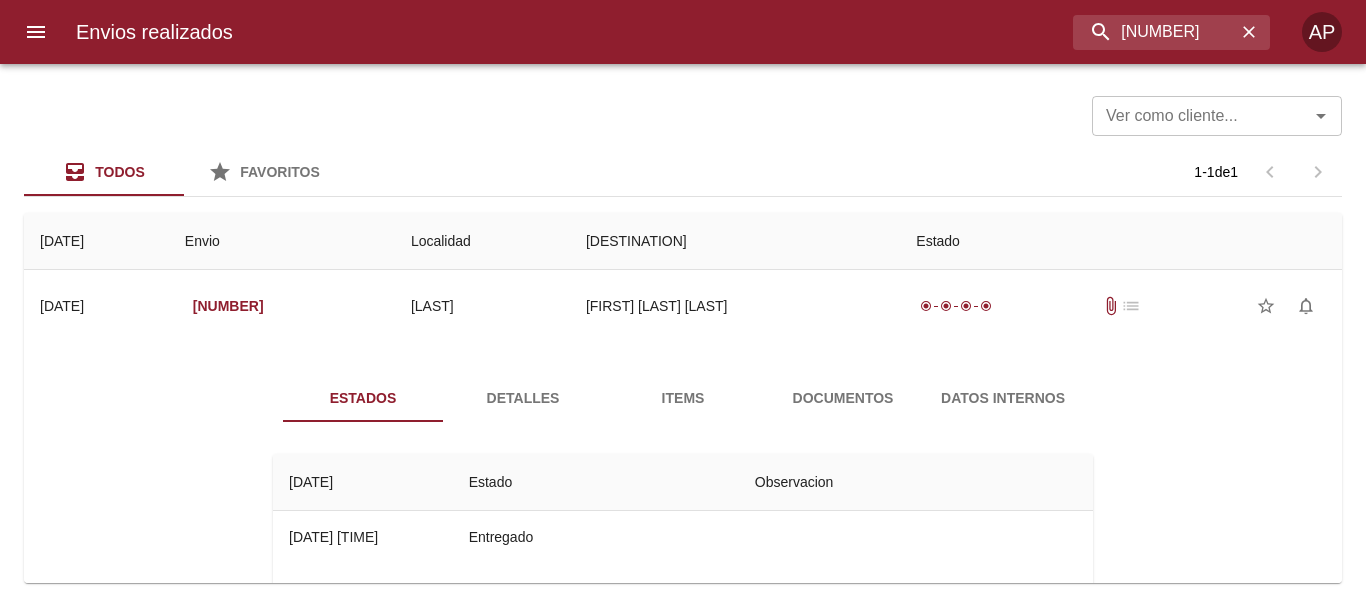 click on "Documentos" at bounding box center (843, 398) 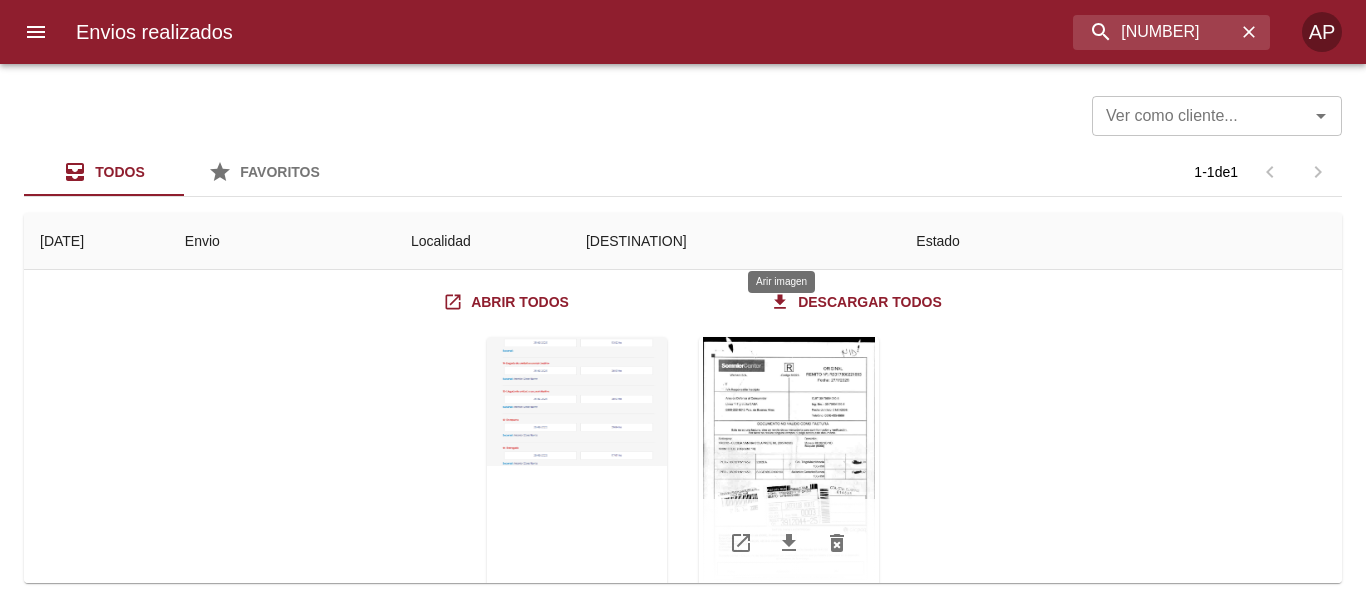 scroll, scrollTop: 200, scrollLeft: 0, axis: vertical 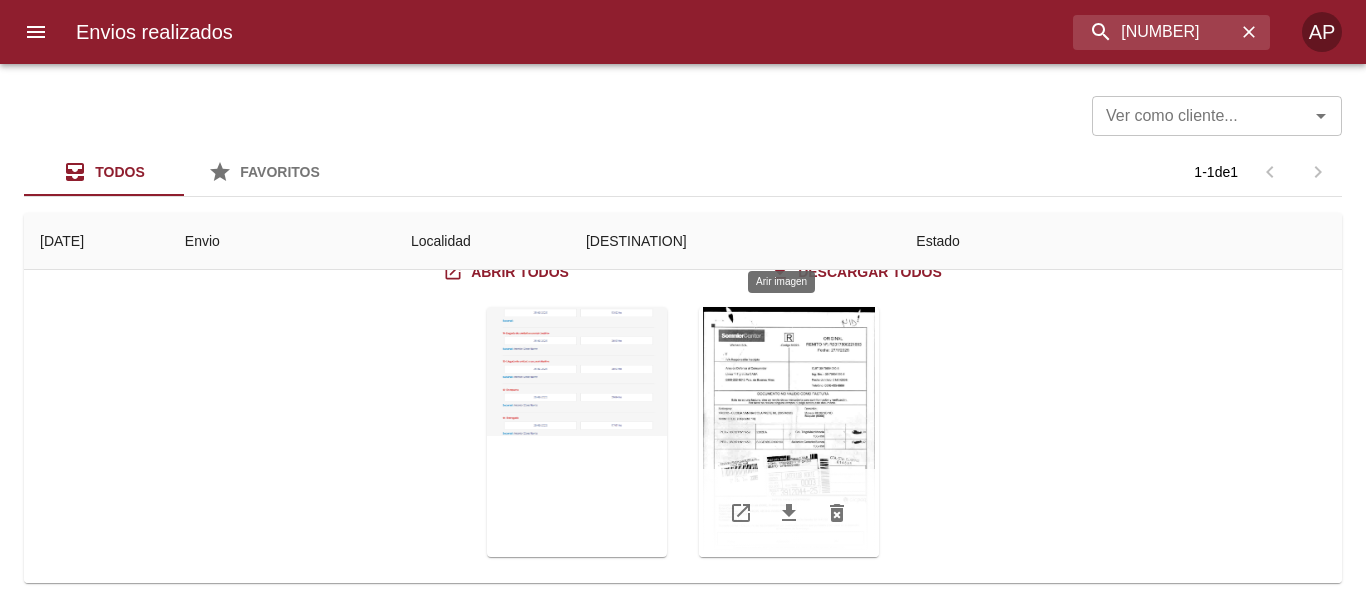 click at bounding box center (789, 432) 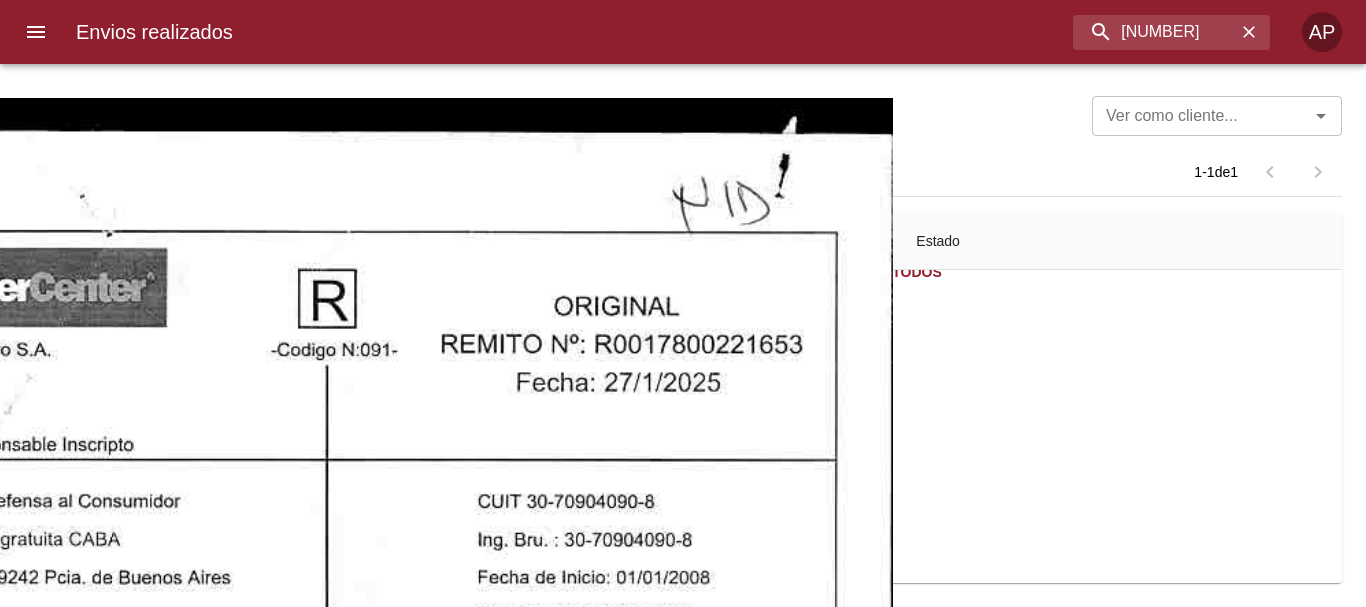 click at bounding box center (683, 1121) 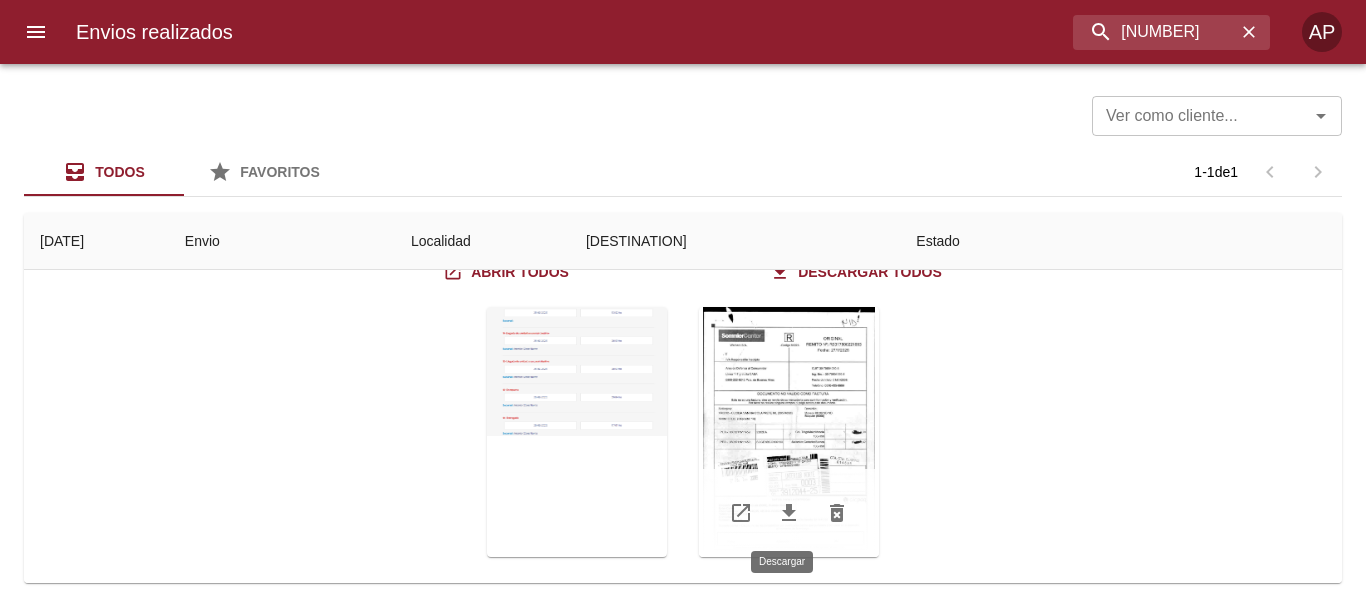 click at bounding box center [789, 513] 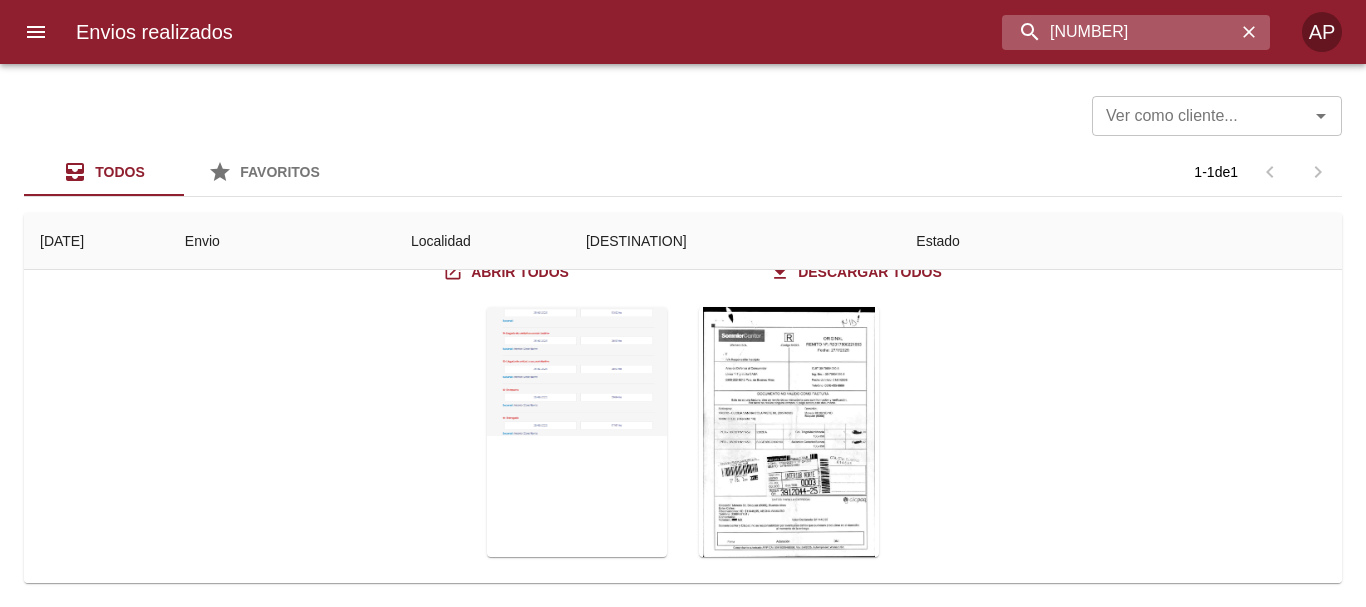 click on "[NUMBER]" at bounding box center [1119, 32] 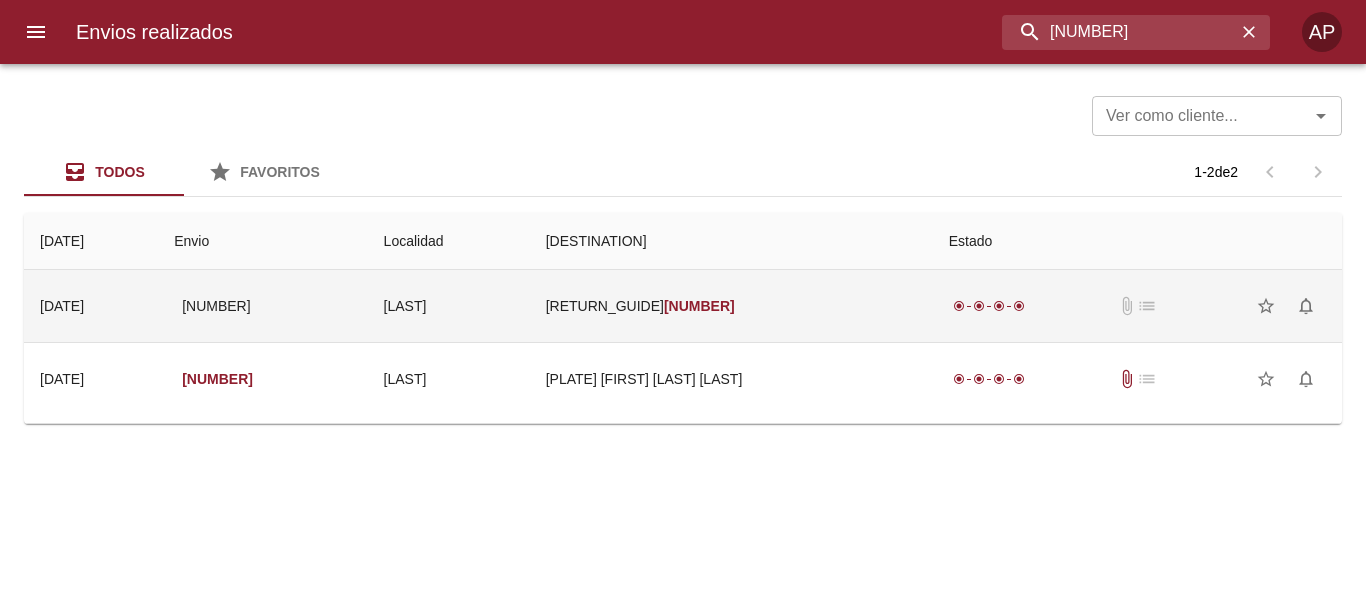 scroll, scrollTop: 0, scrollLeft: 0, axis: both 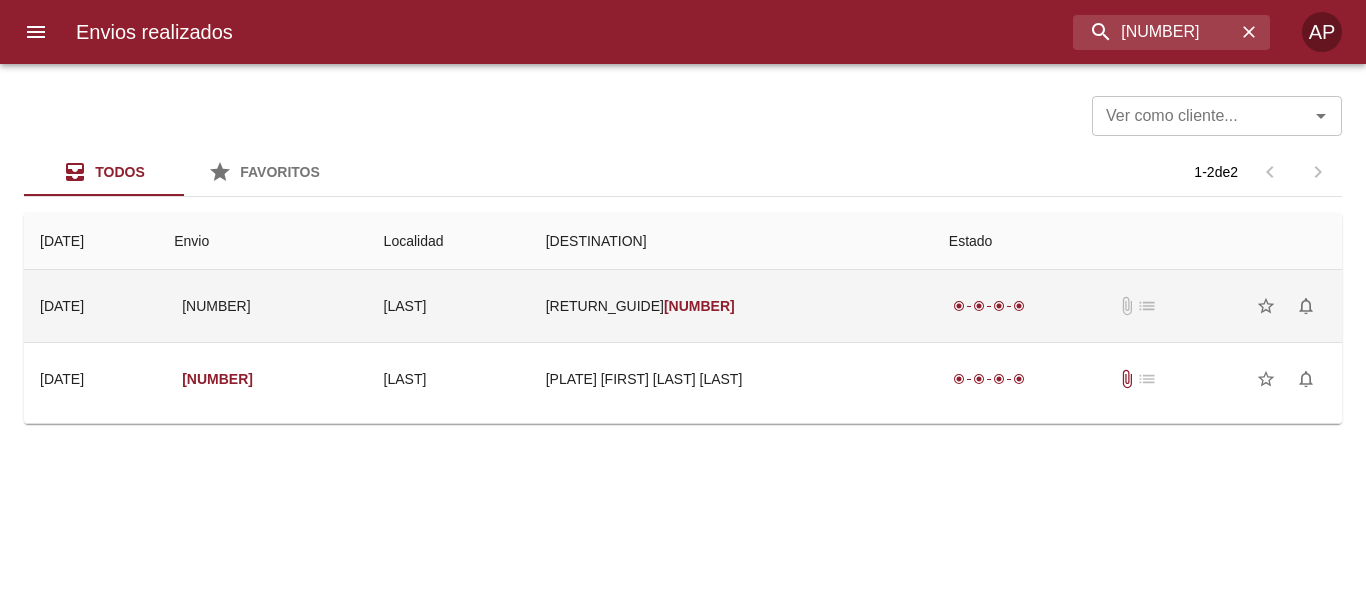 click on "[RETURN_GUIDE] [NUMBER]" at bounding box center (731, 306) 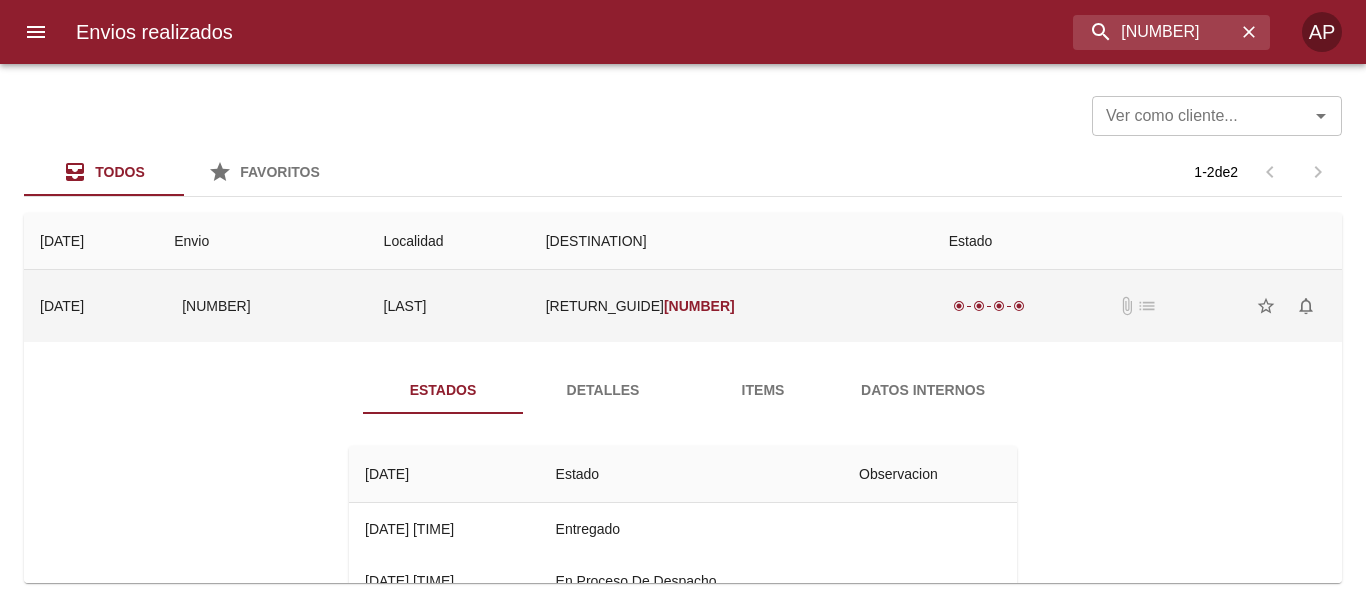 click on "[RETURN_GUIDE] [NUMBER]" at bounding box center (731, 306) 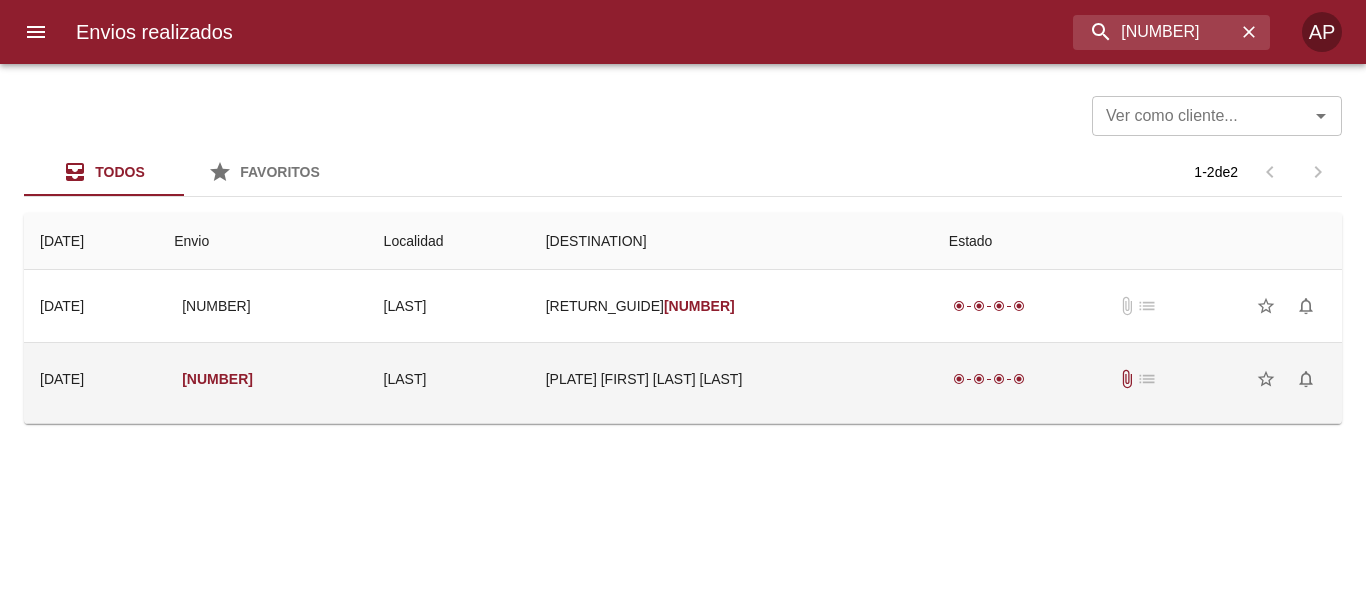 click on "[PLATE] [FIRST] [LAST] [LAST]" at bounding box center [731, 379] 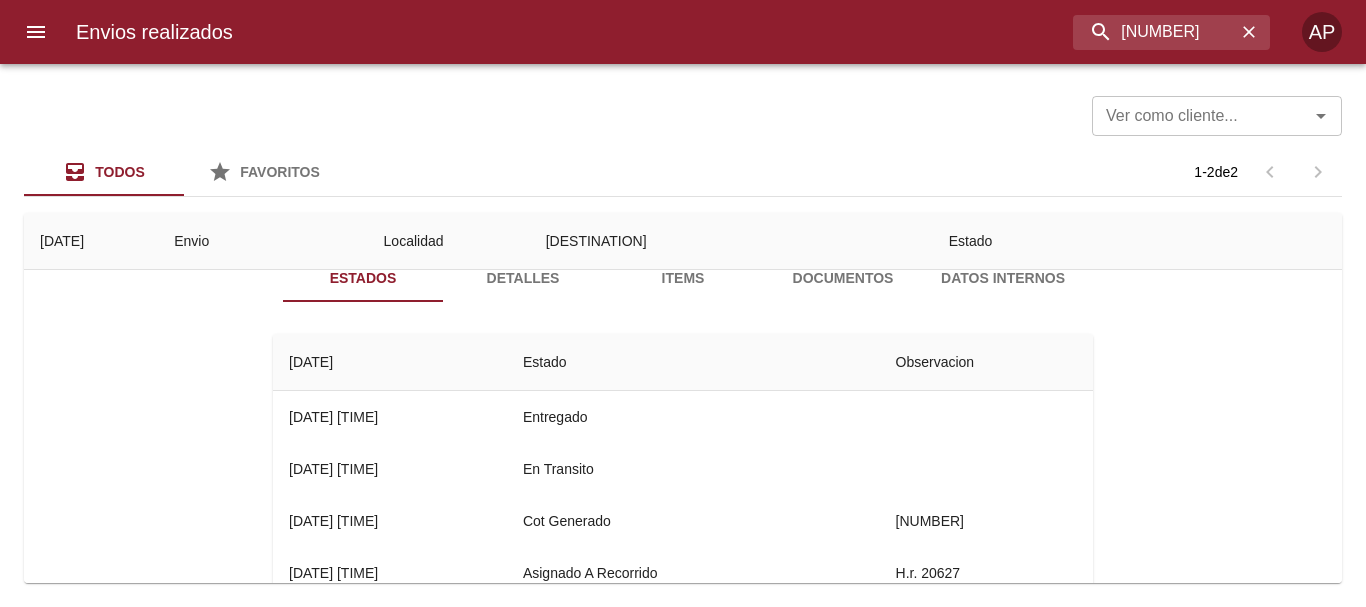 scroll, scrollTop: 200, scrollLeft: 0, axis: vertical 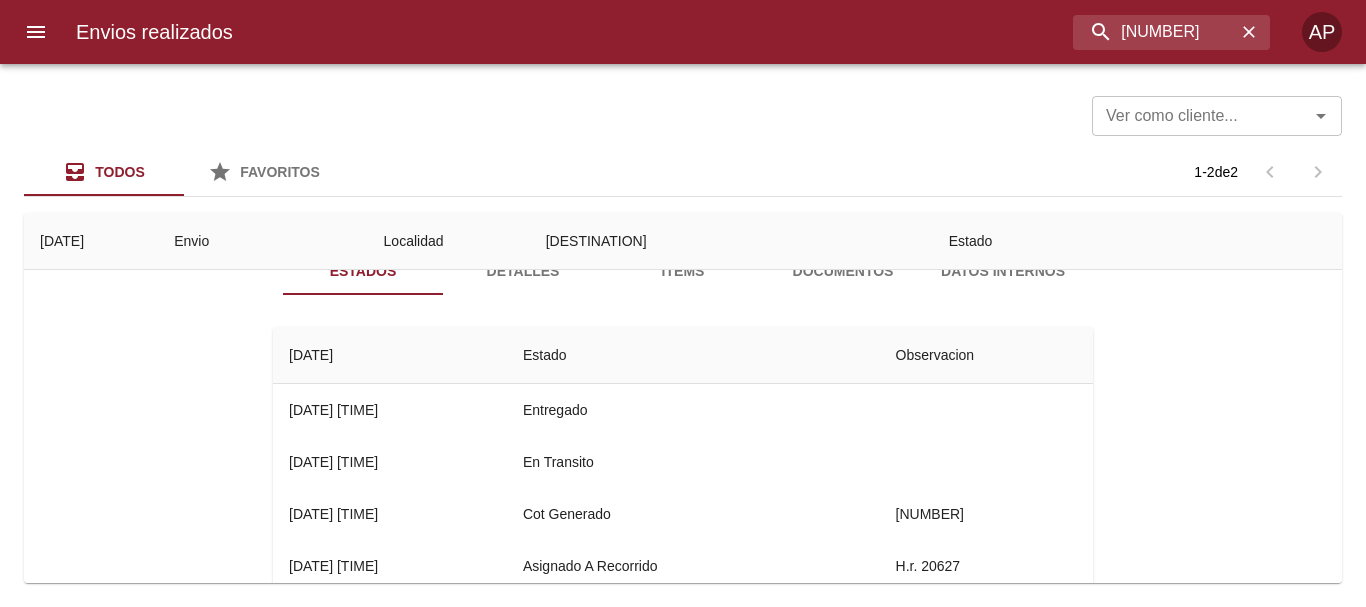 click on "[DESTINATION]" at bounding box center [731, 241] 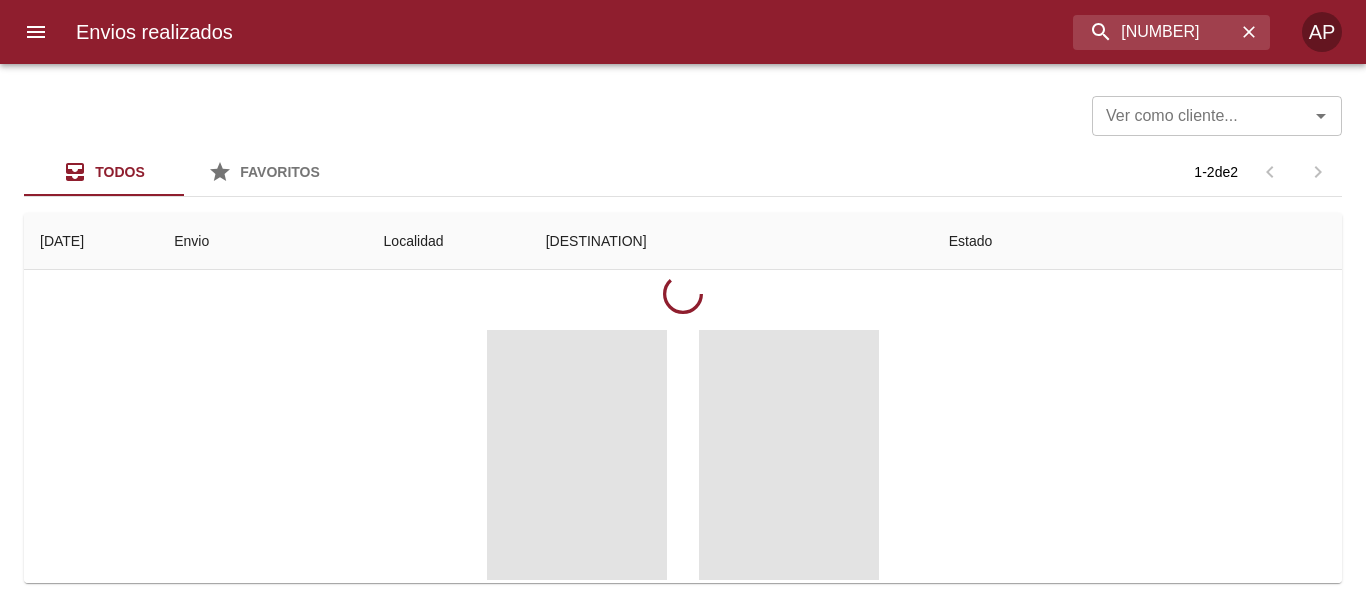 scroll, scrollTop: 300, scrollLeft: 0, axis: vertical 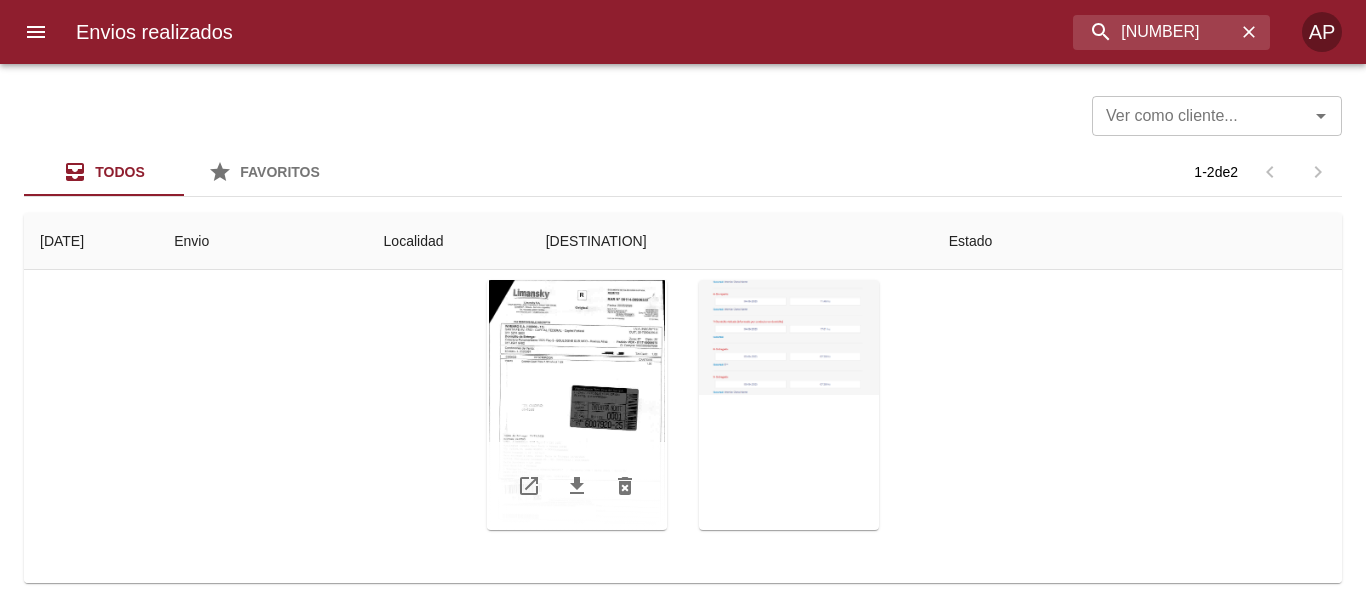 type 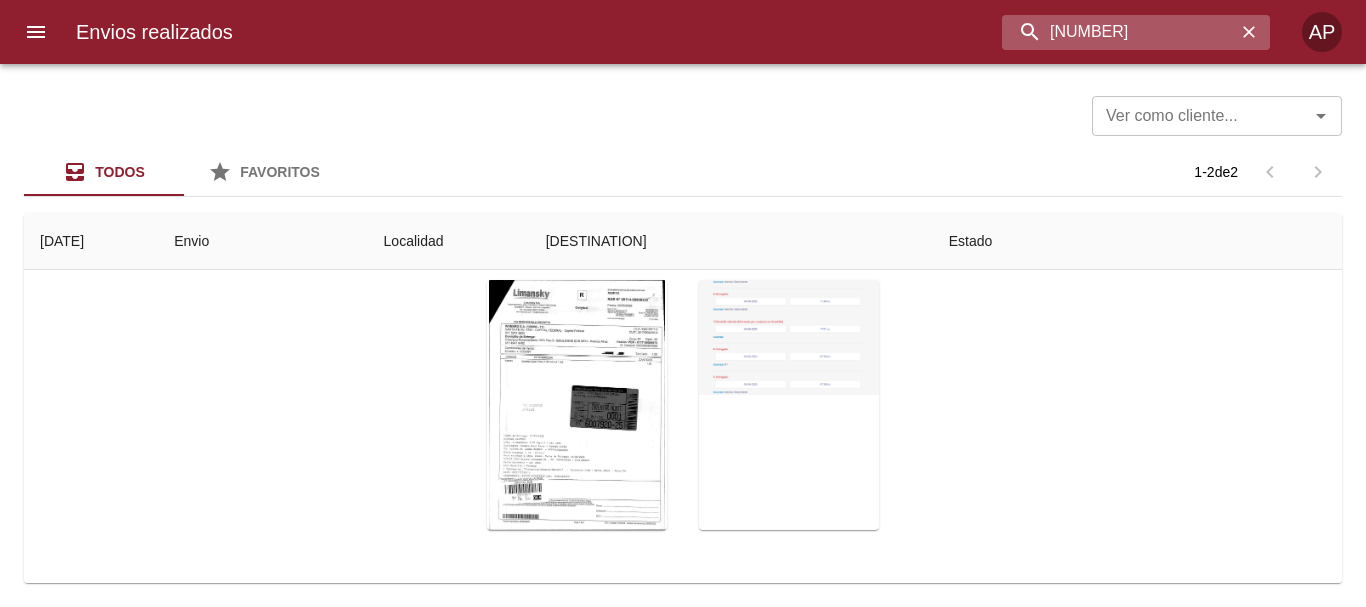 click on "[NUMBER]" at bounding box center [1119, 32] 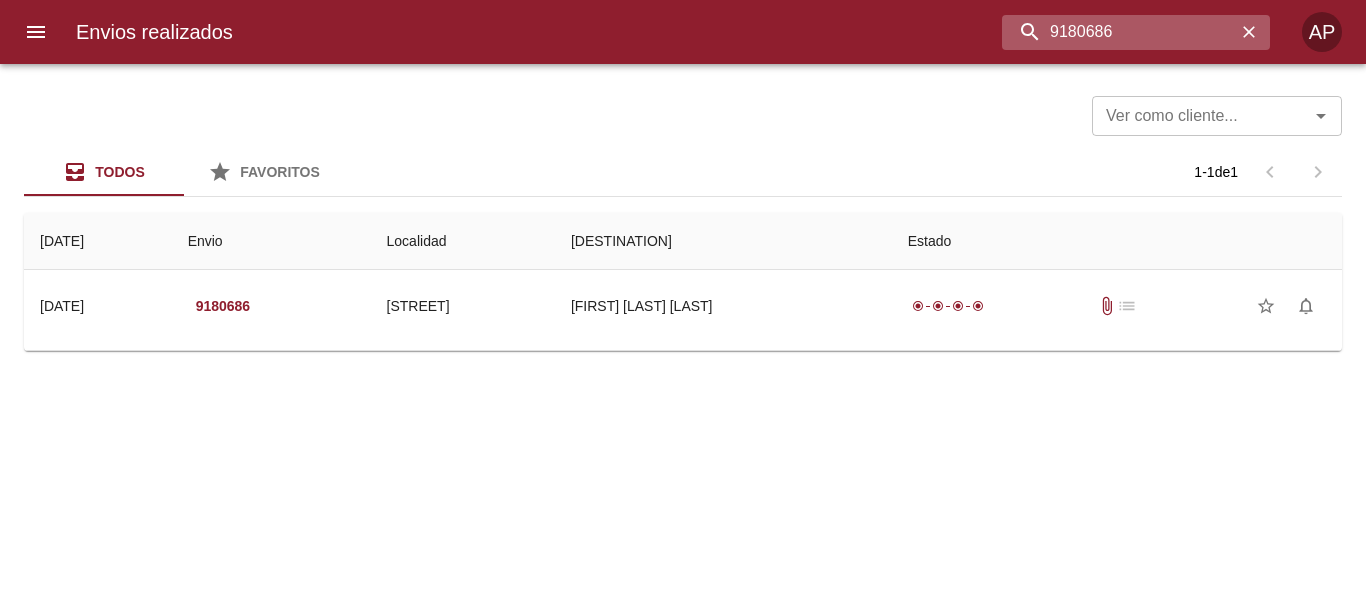 scroll, scrollTop: 0, scrollLeft: 0, axis: both 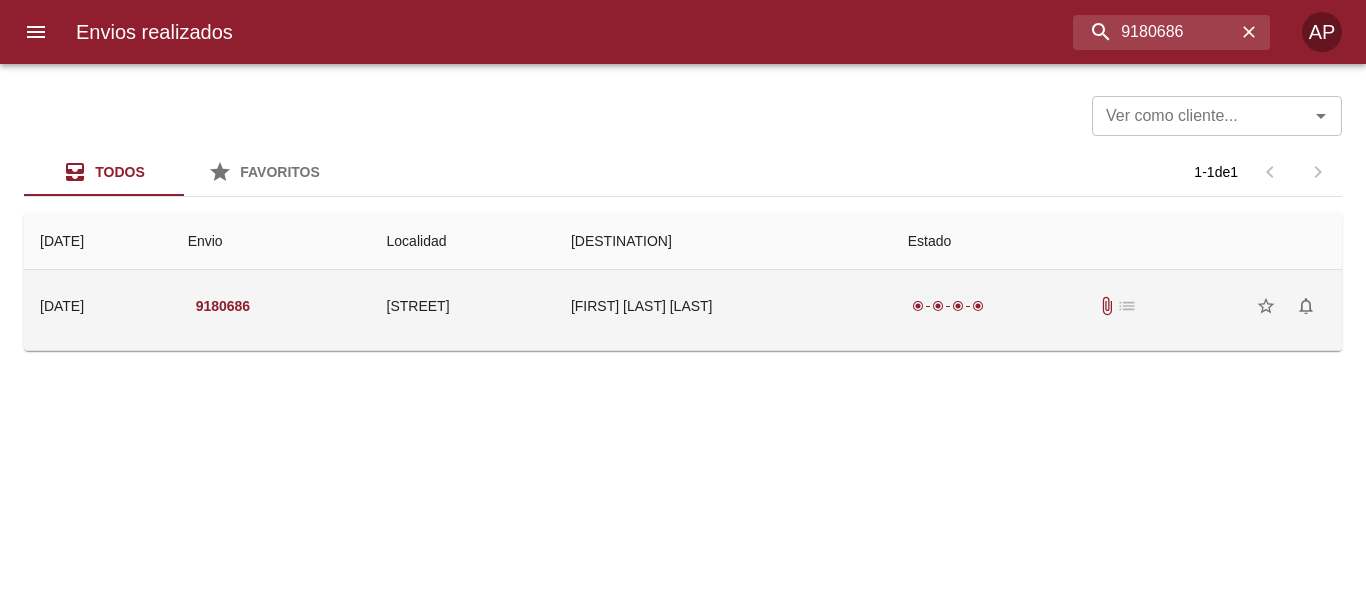 click on "radio_button_checked radio_button_checked radio_button_checked radio_button_checked attach_file list star_border notifications_none" at bounding box center (1117, 306) 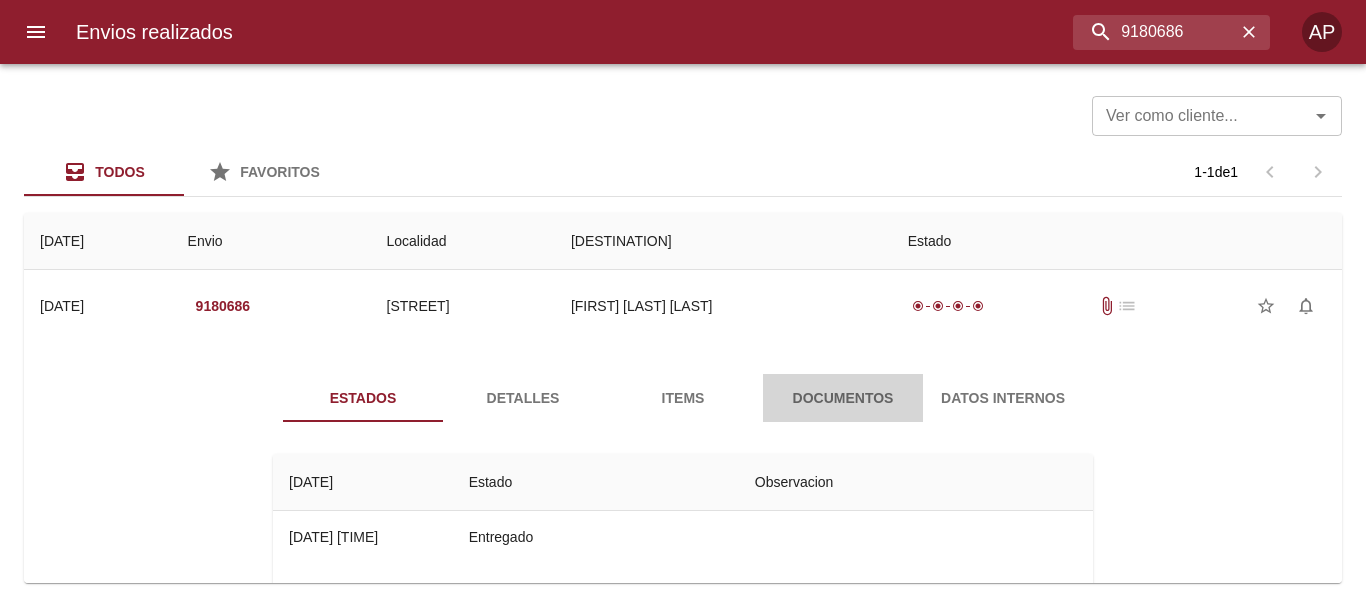 click on "Documentos" at bounding box center (843, 398) 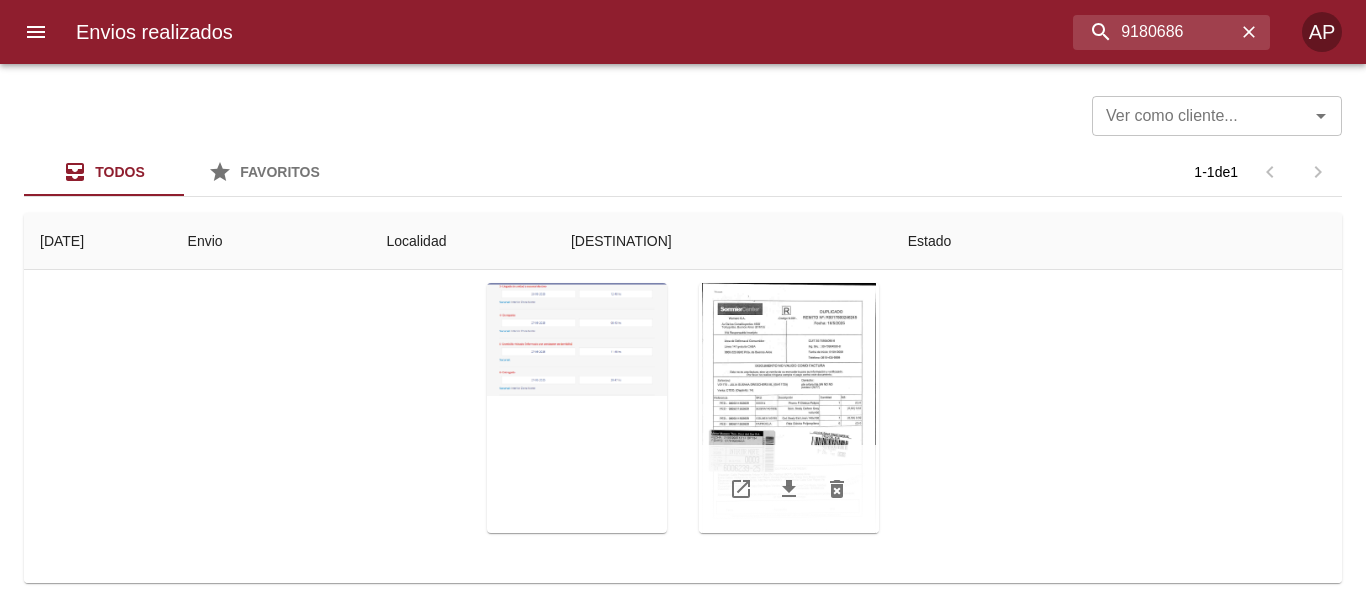 scroll, scrollTop: 231, scrollLeft: 0, axis: vertical 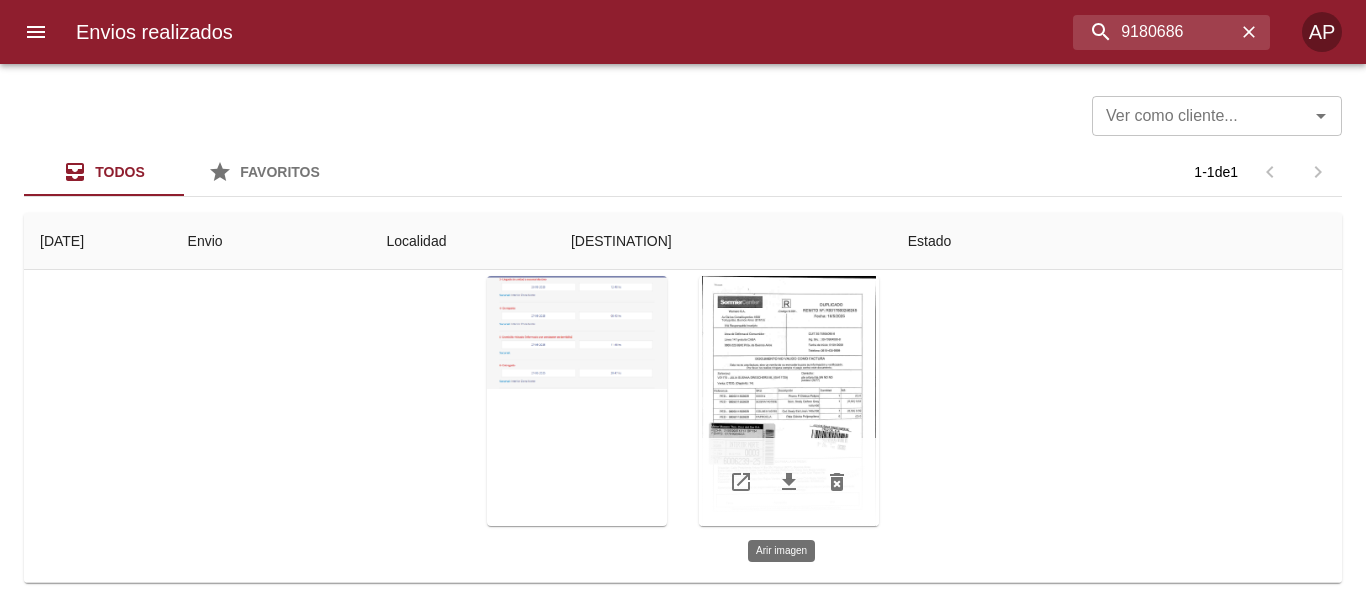 click at bounding box center [789, 401] 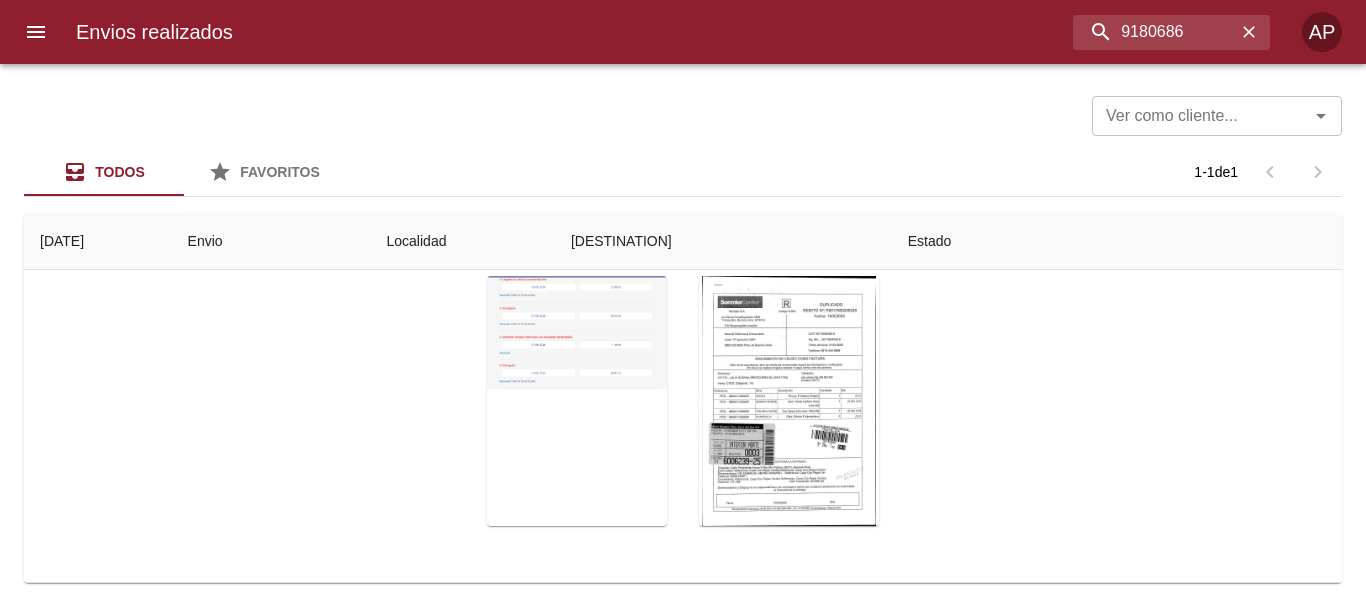 click at bounding box center (683, 1071) 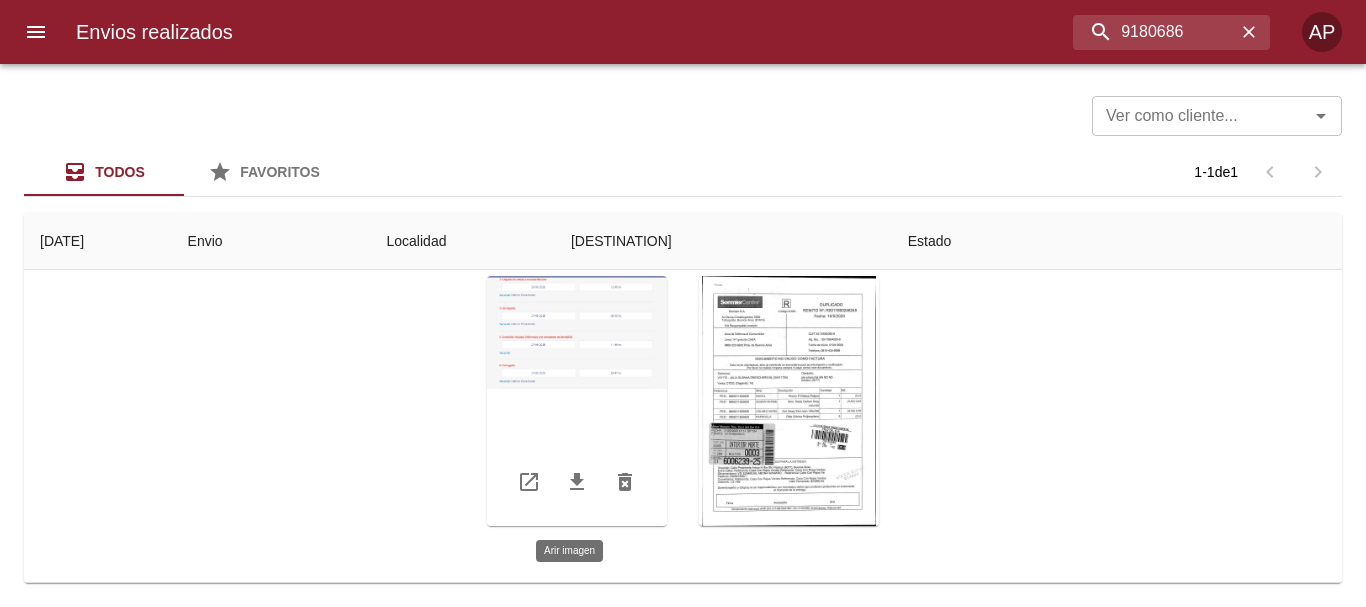 click at bounding box center [577, 401] 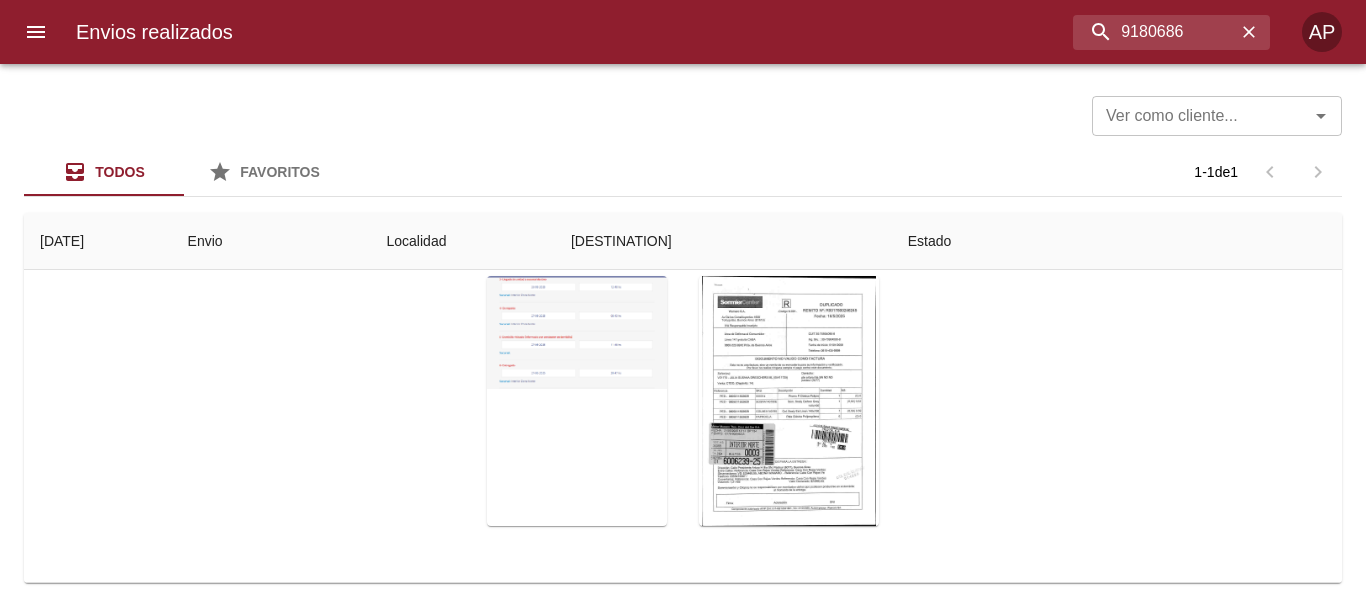 click at bounding box center (683, 1430) 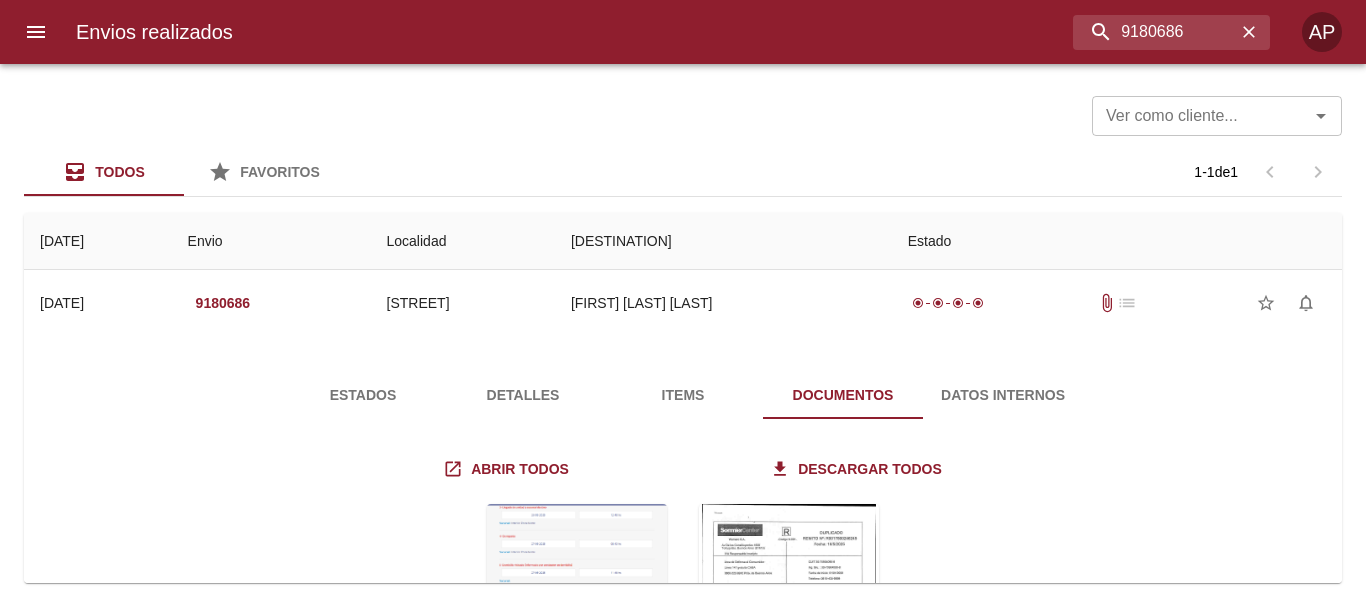 scroll, scrollTop: 0, scrollLeft: 0, axis: both 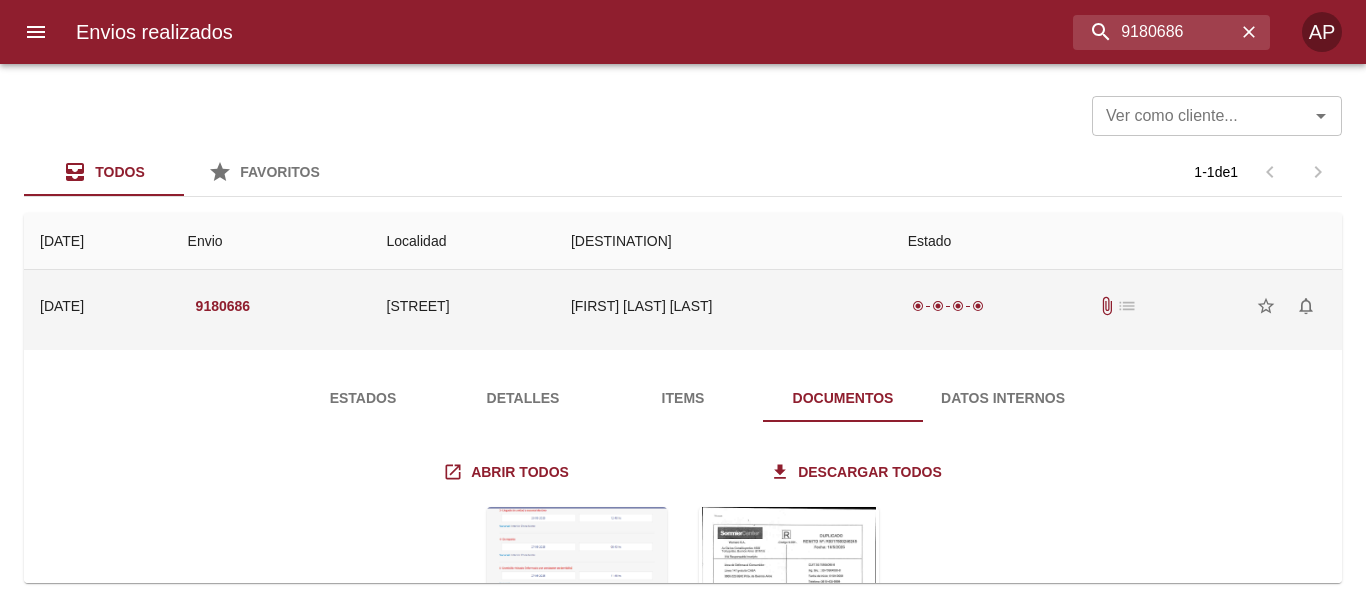 click on "[FIRST] [LAST] [LAST]" at bounding box center [723, 306] 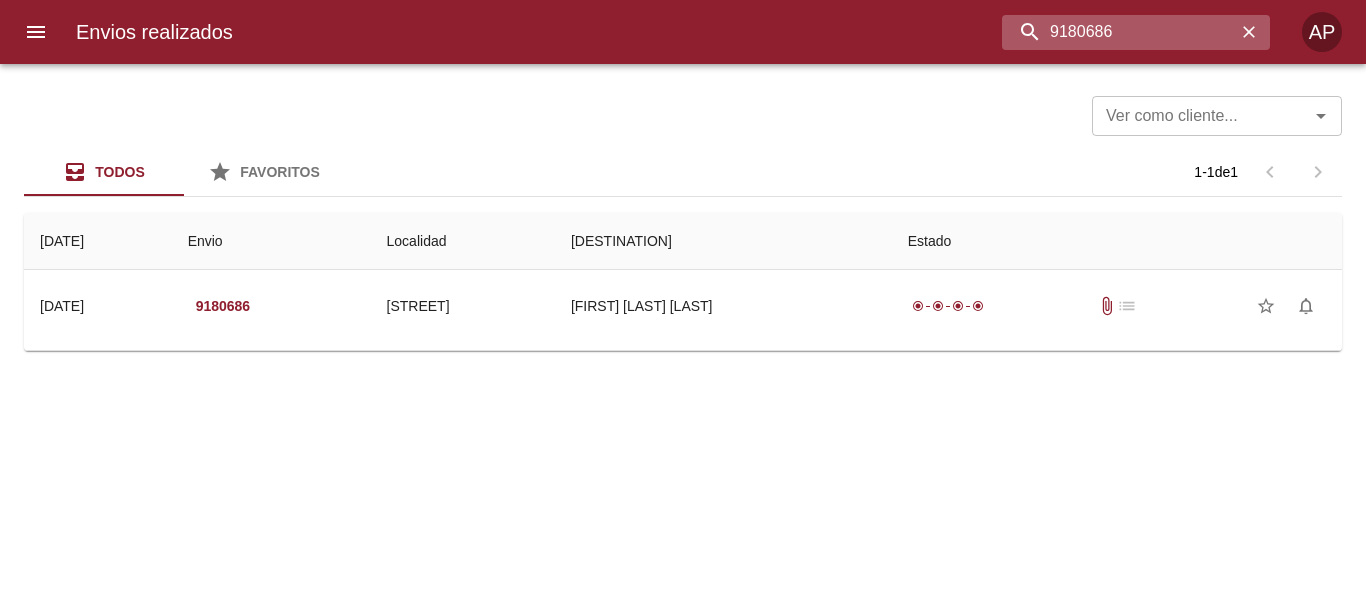 click on "9180686" at bounding box center (1119, 32) 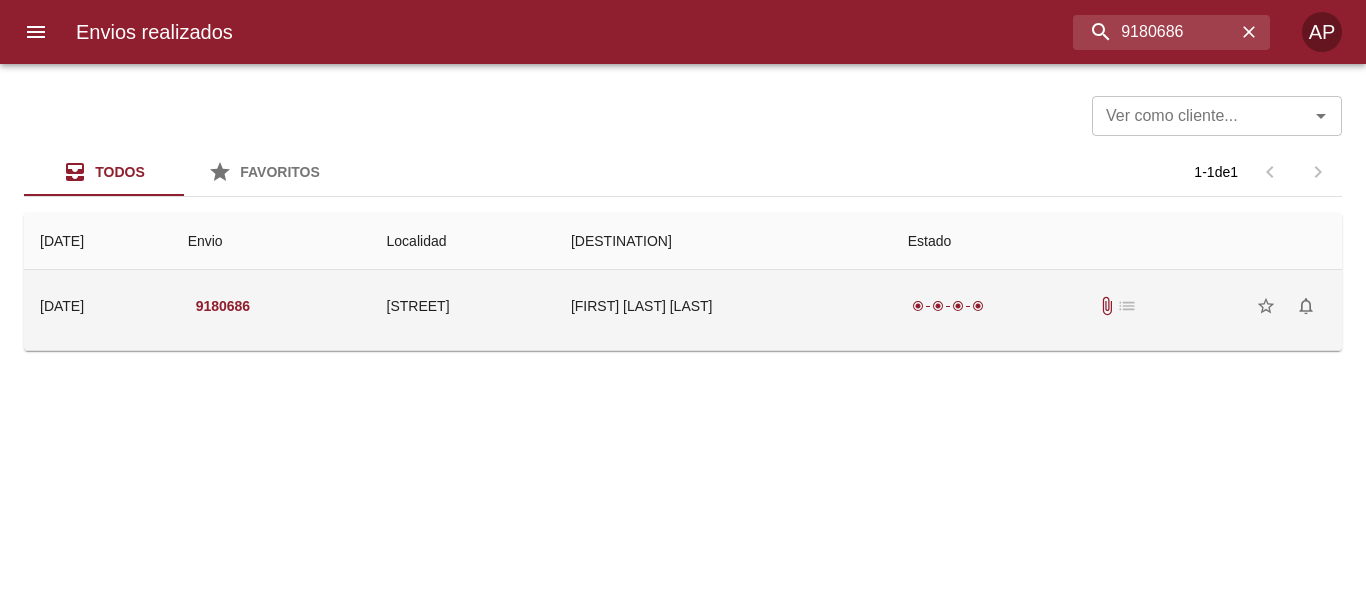 click on "[FIRST] [LAST] [LAST]" at bounding box center (723, 306) 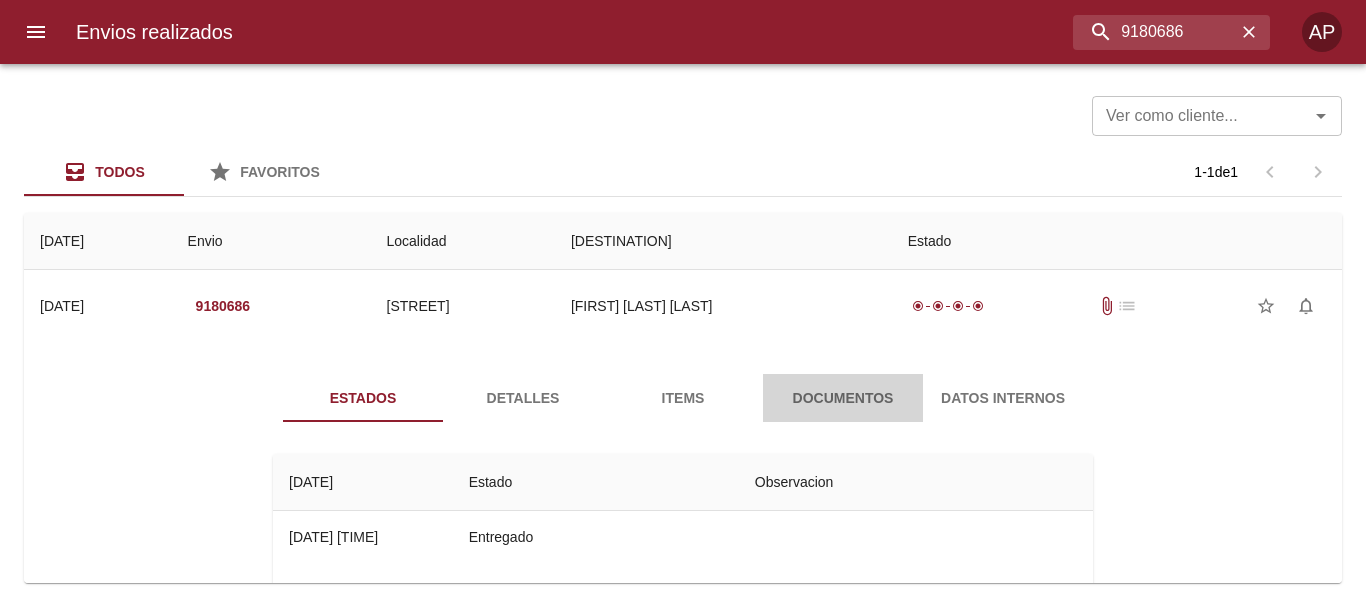 click on "Documentos" at bounding box center [843, 398] 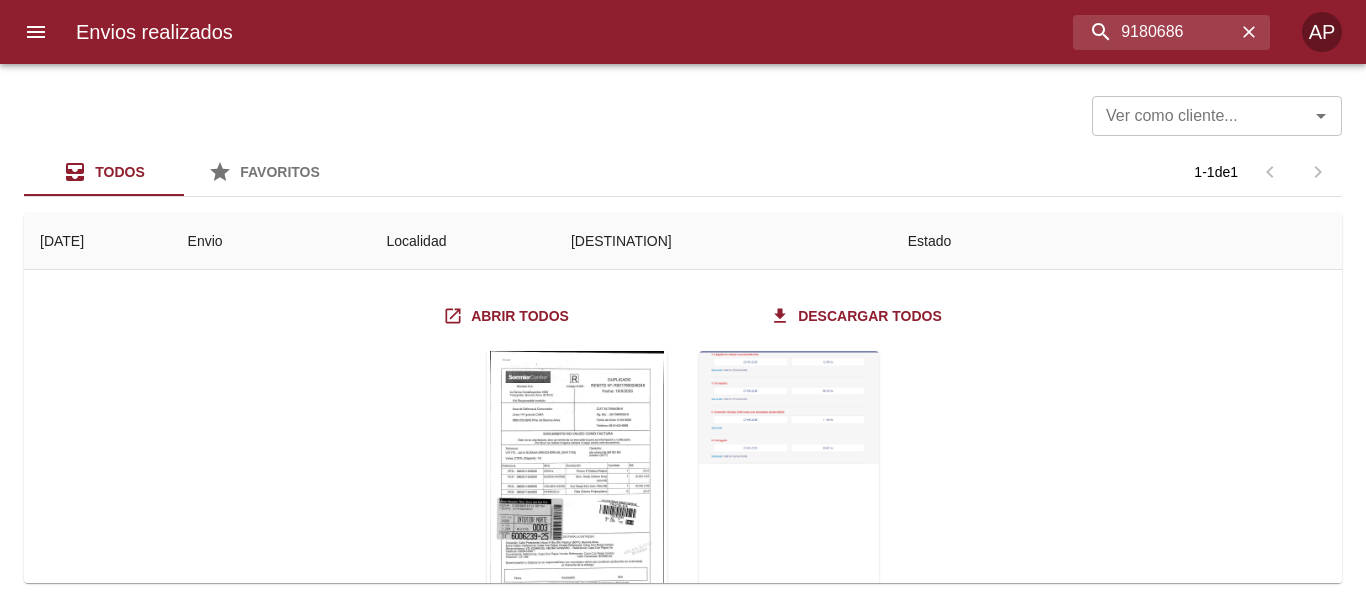 scroll, scrollTop: 200, scrollLeft: 0, axis: vertical 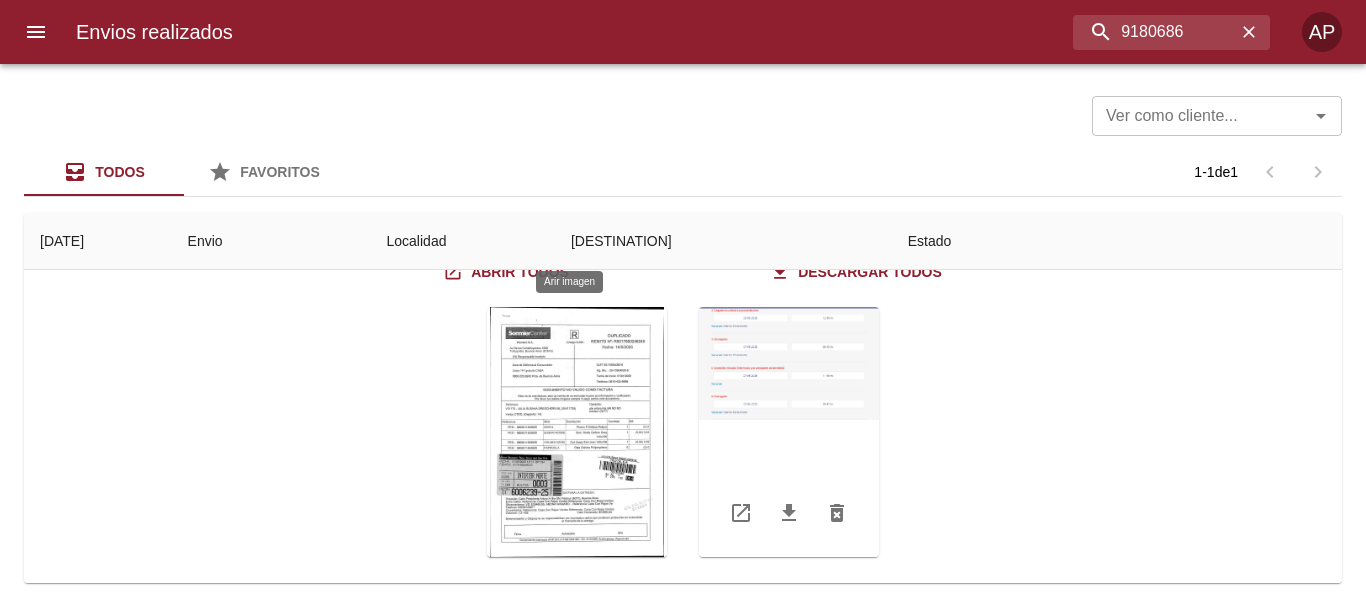 click at bounding box center [789, 432] 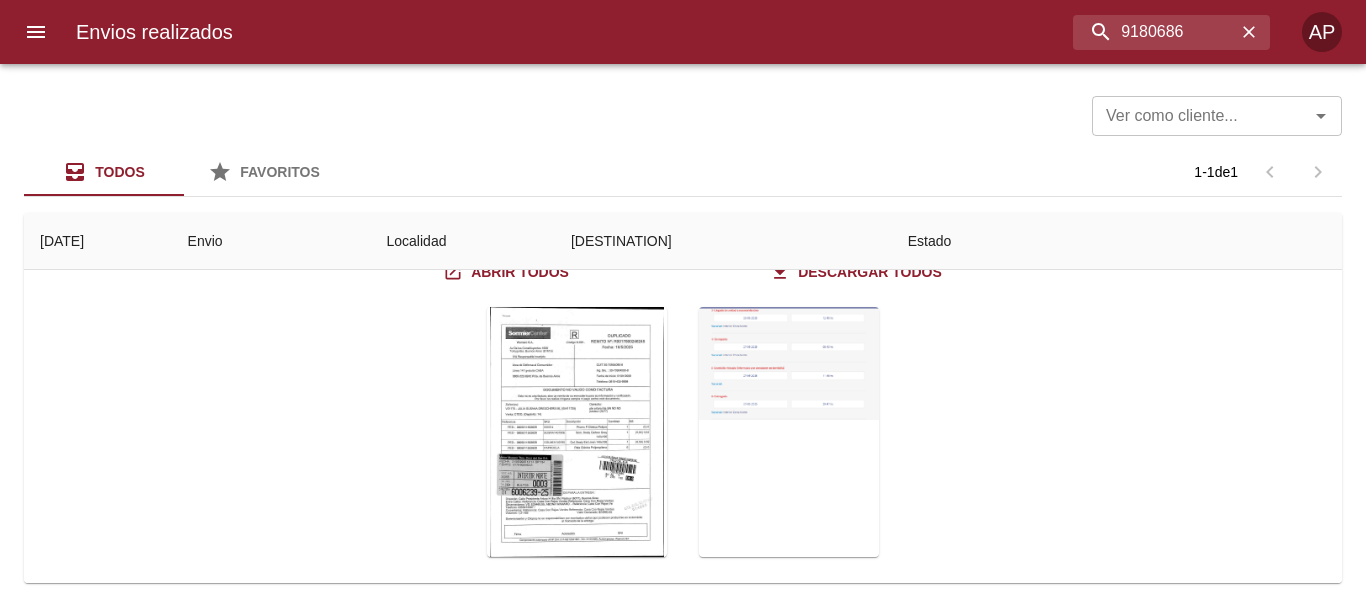 drag, startPoint x: 1127, startPoint y: 418, endPoint x: 904, endPoint y: 426, distance: 223.14345 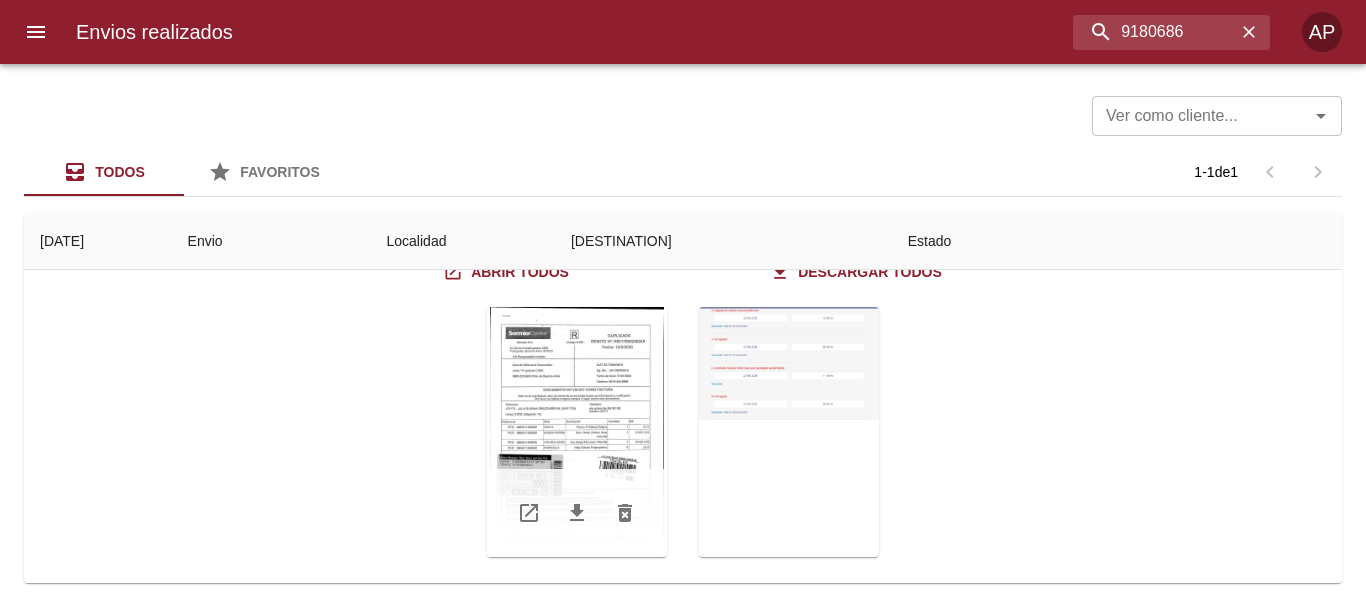 click at bounding box center [577, 513] 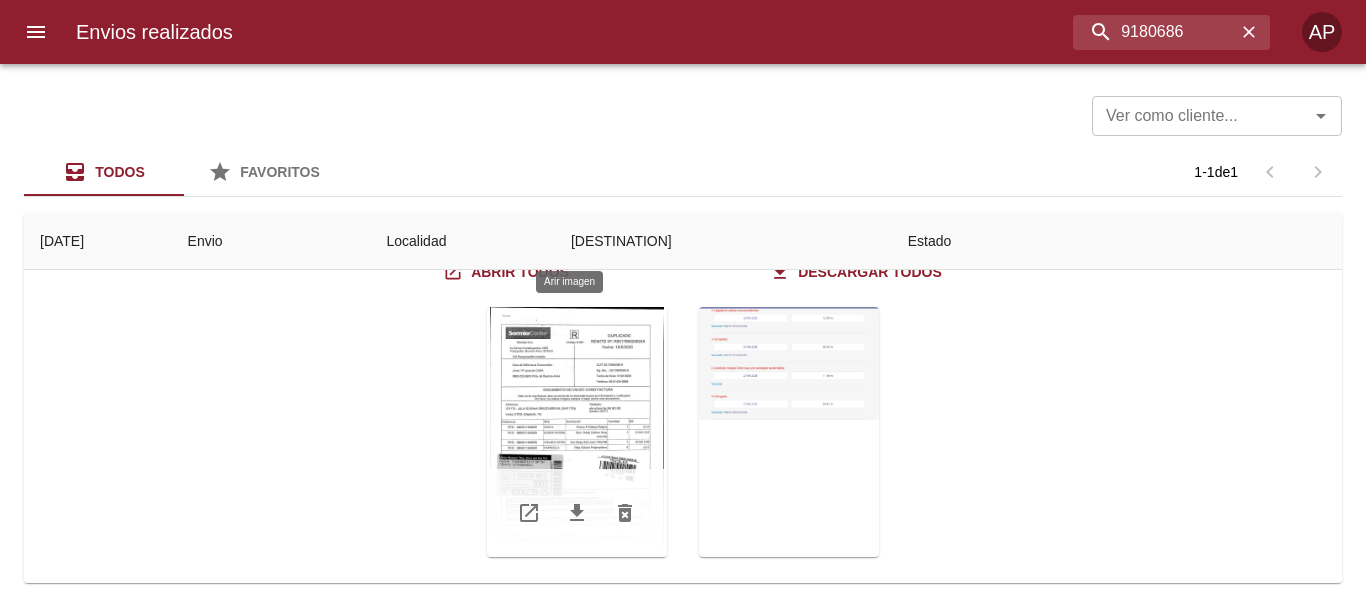 click at bounding box center [577, 432] 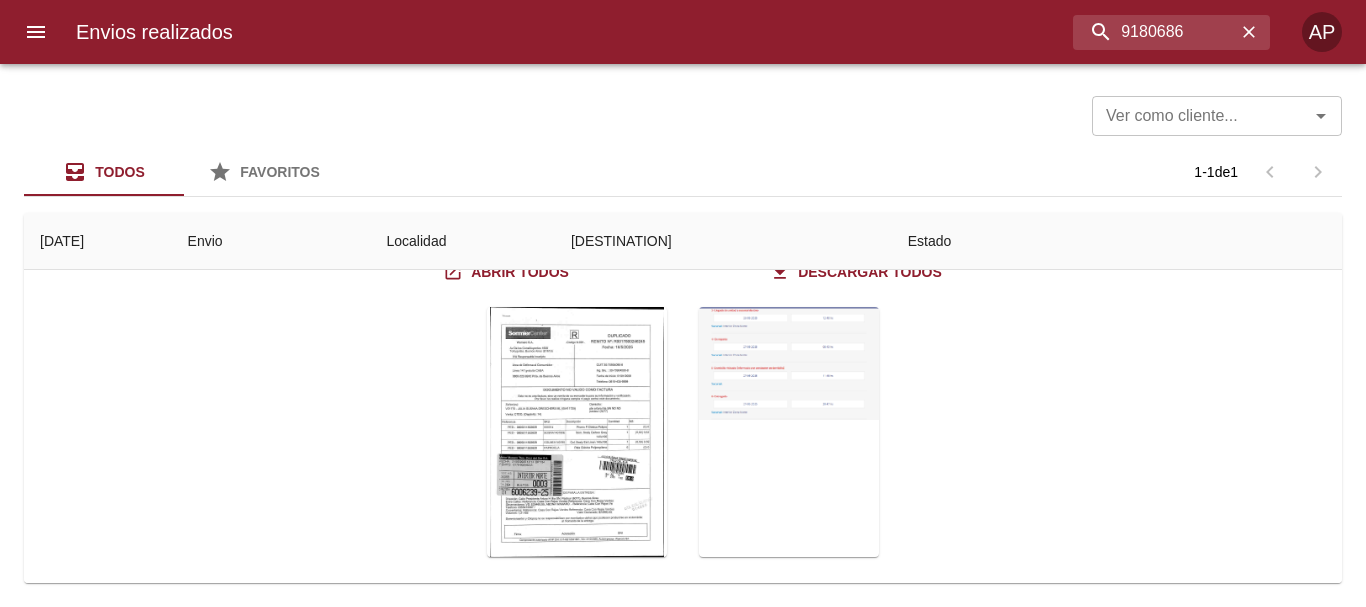 drag, startPoint x: 1058, startPoint y: 457, endPoint x: 1058, endPoint y: 446, distance: 11 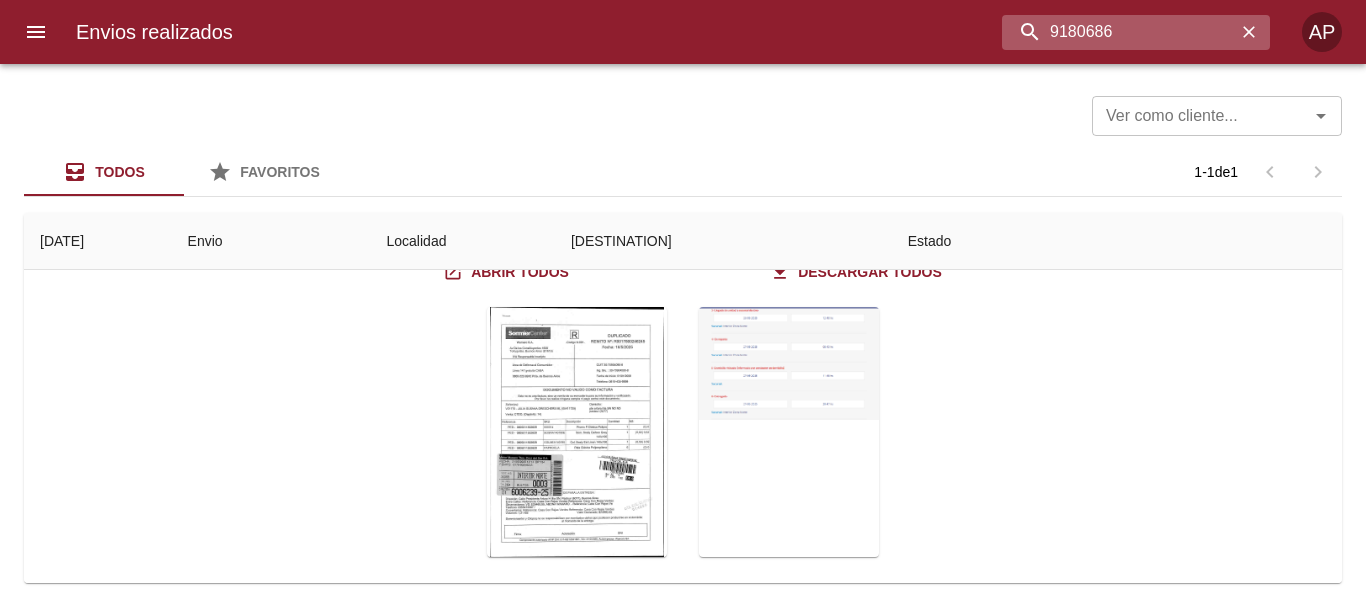 click on "9180686" at bounding box center (1119, 32) 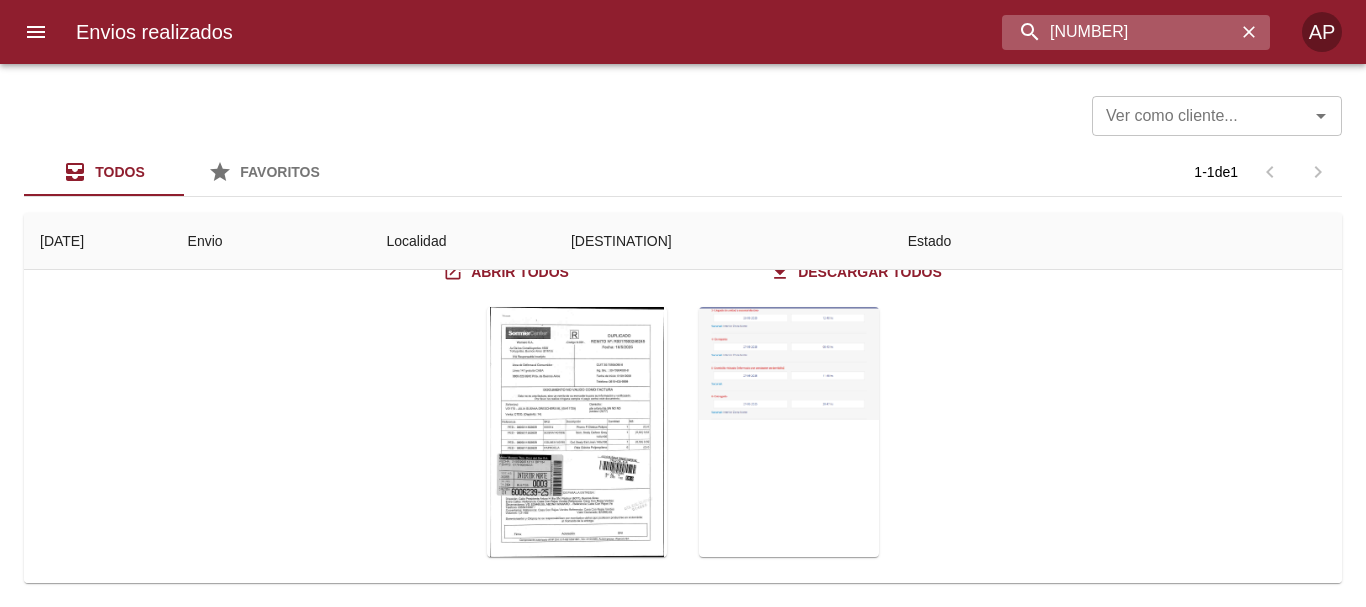 type on "[NUMBER]" 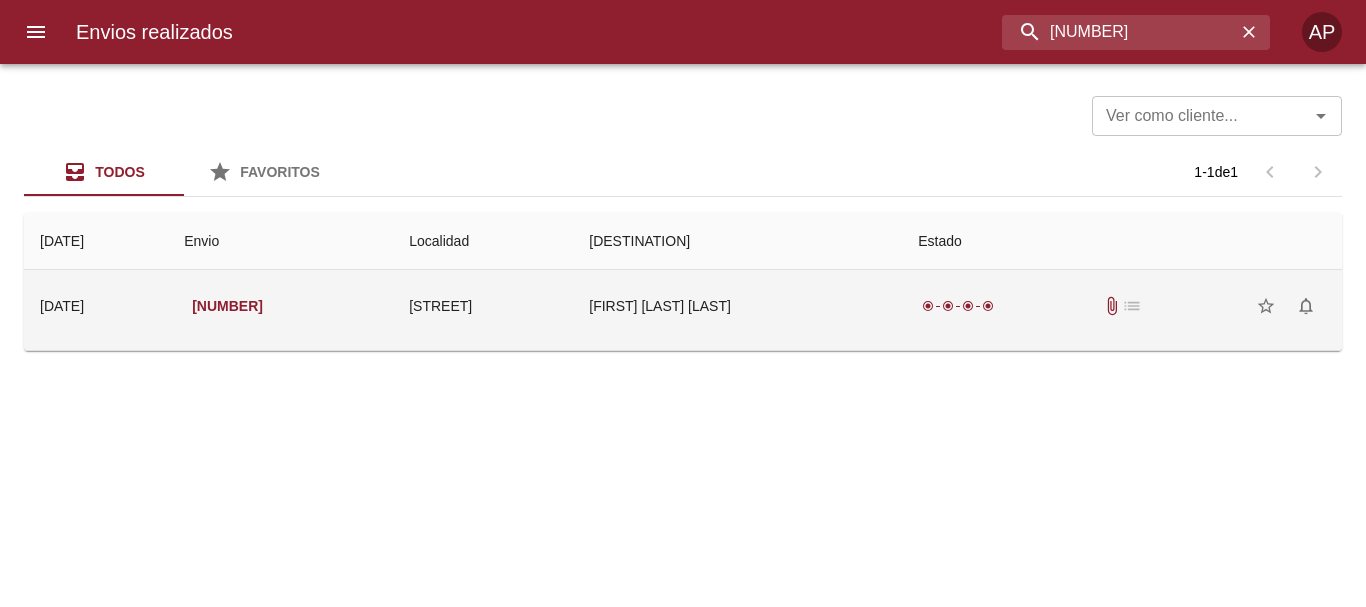 scroll, scrollTop: 0, scrollLeft: 0, axis: both 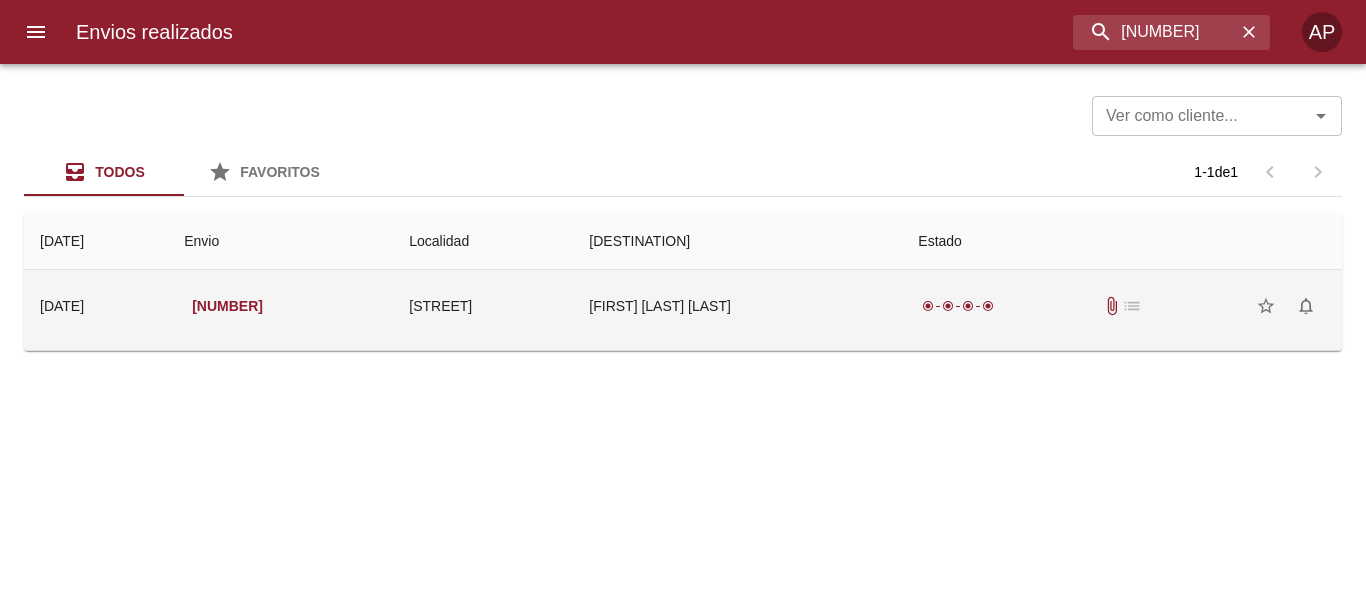 click on "[FIRST] [LAST] [LAST]" at bounding box center [737, 306] 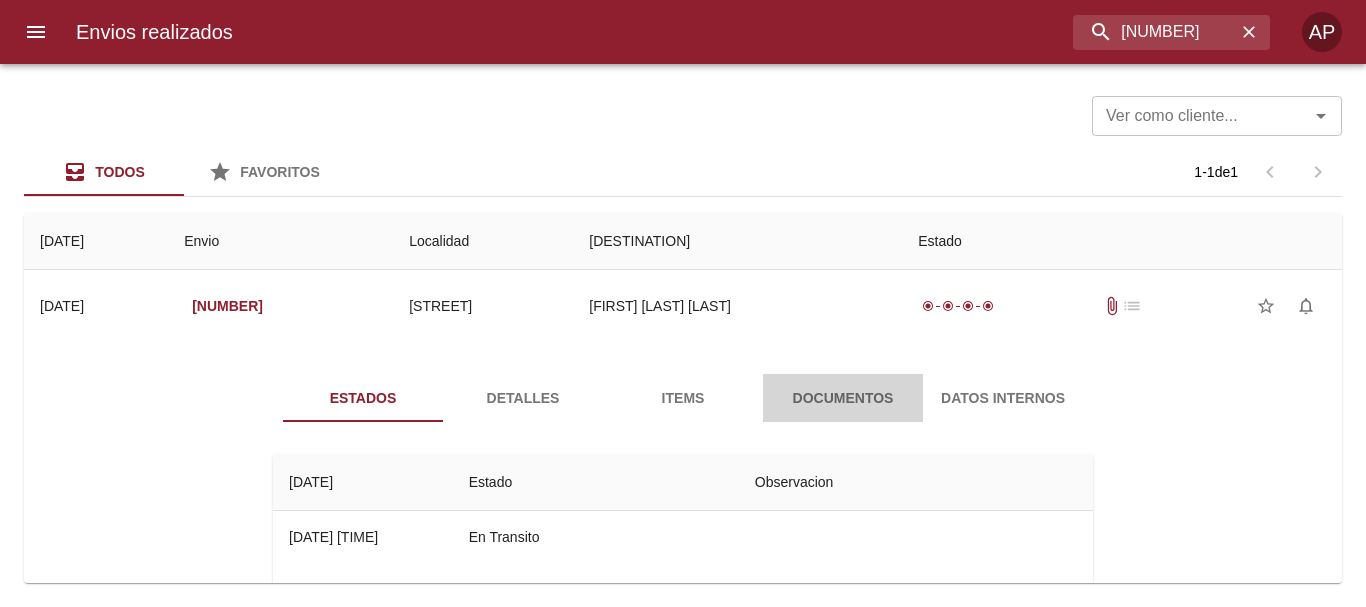 click on "Documentos" at bounding box center [843, 398] 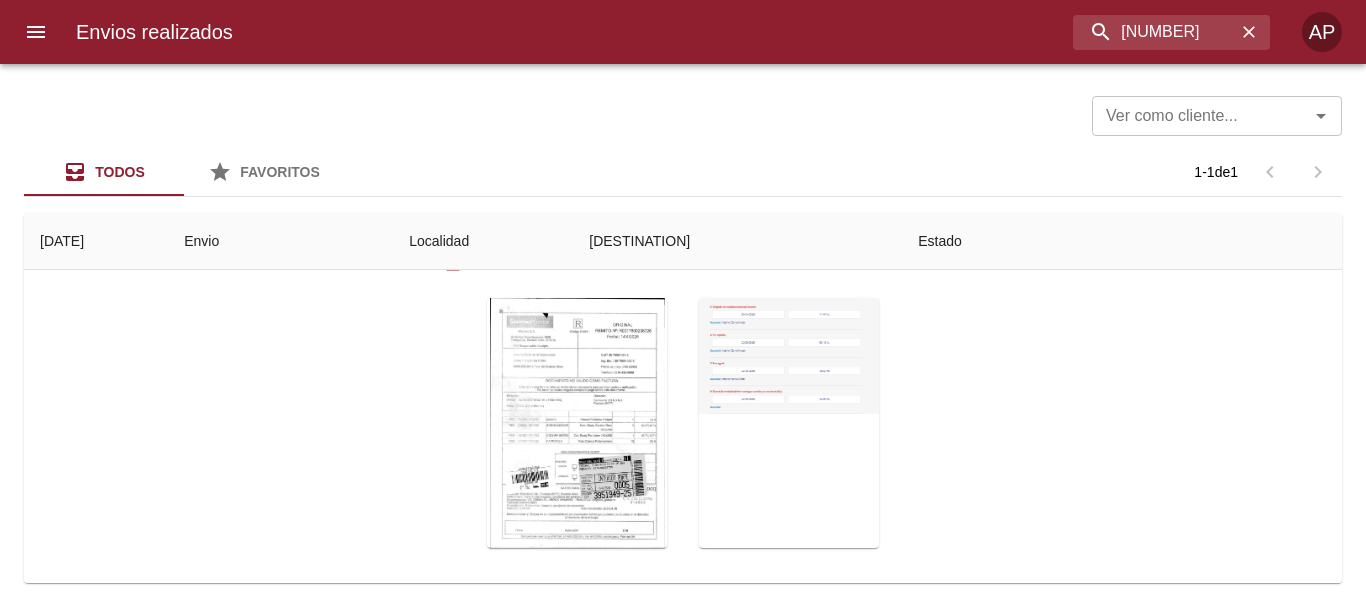 scroll, scrollTop: 231, scrollLeft: 0, axis: vertical 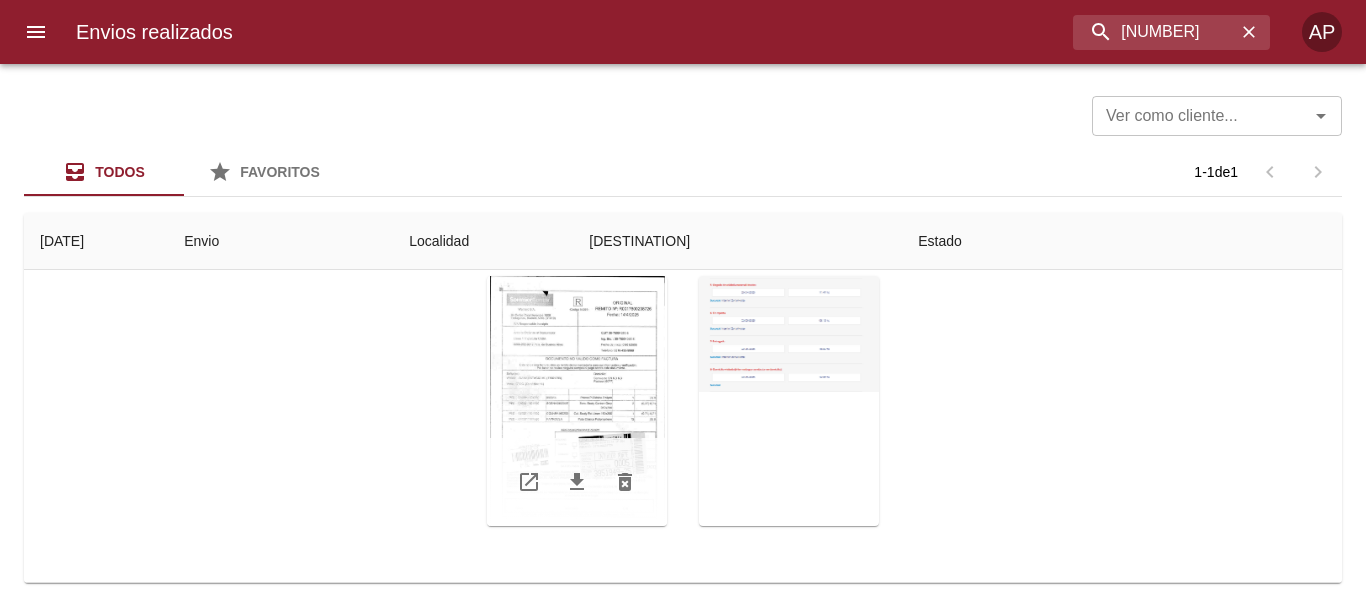 click at bounding box center [577, 401] 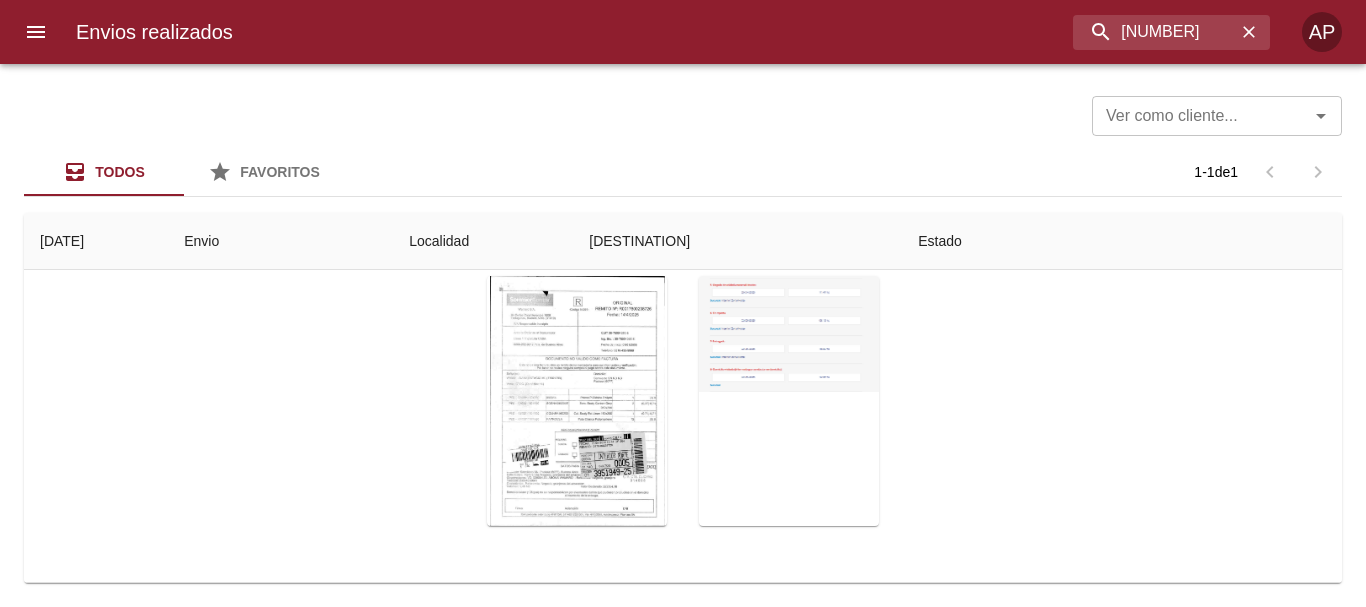click at bounding box center (683, 1060) 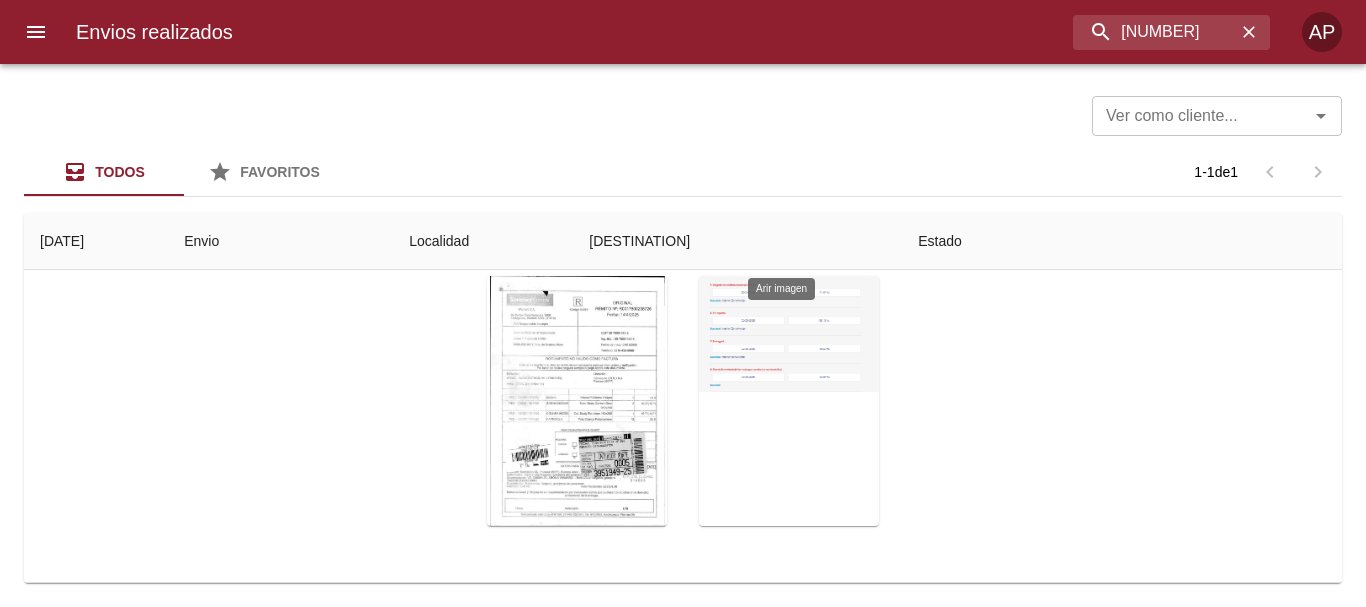 scroll, scrollTop: 0, scrollLeft: 0, axis: both 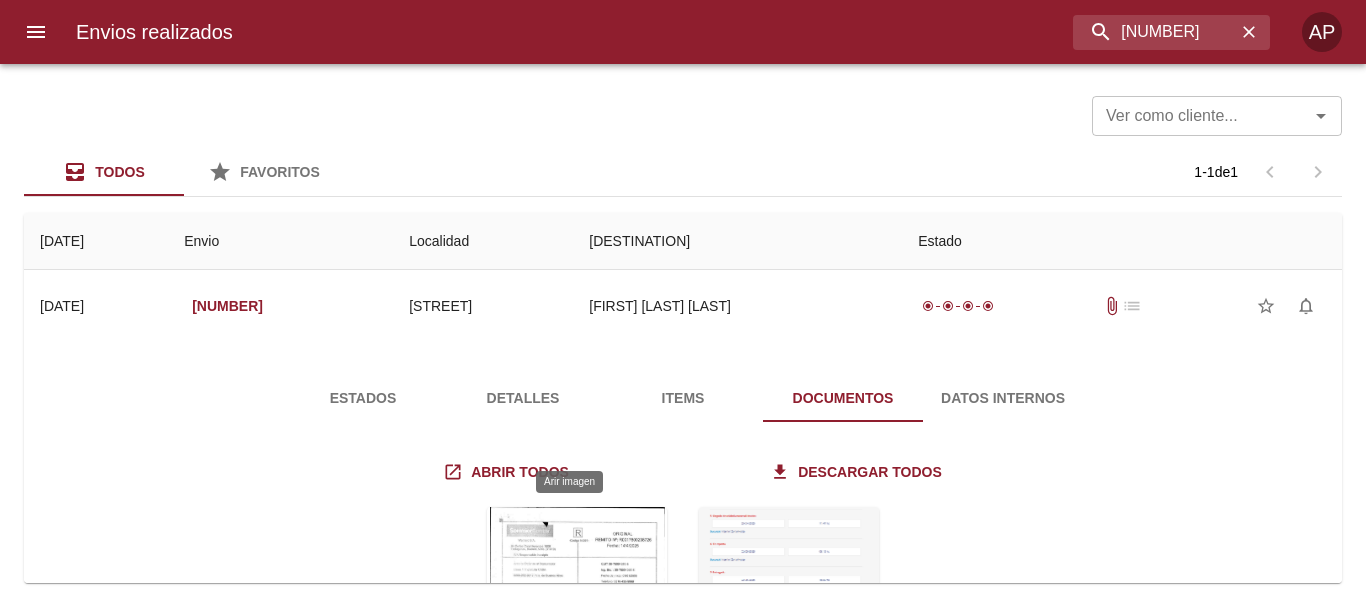 click at bounding box center (577, 632) 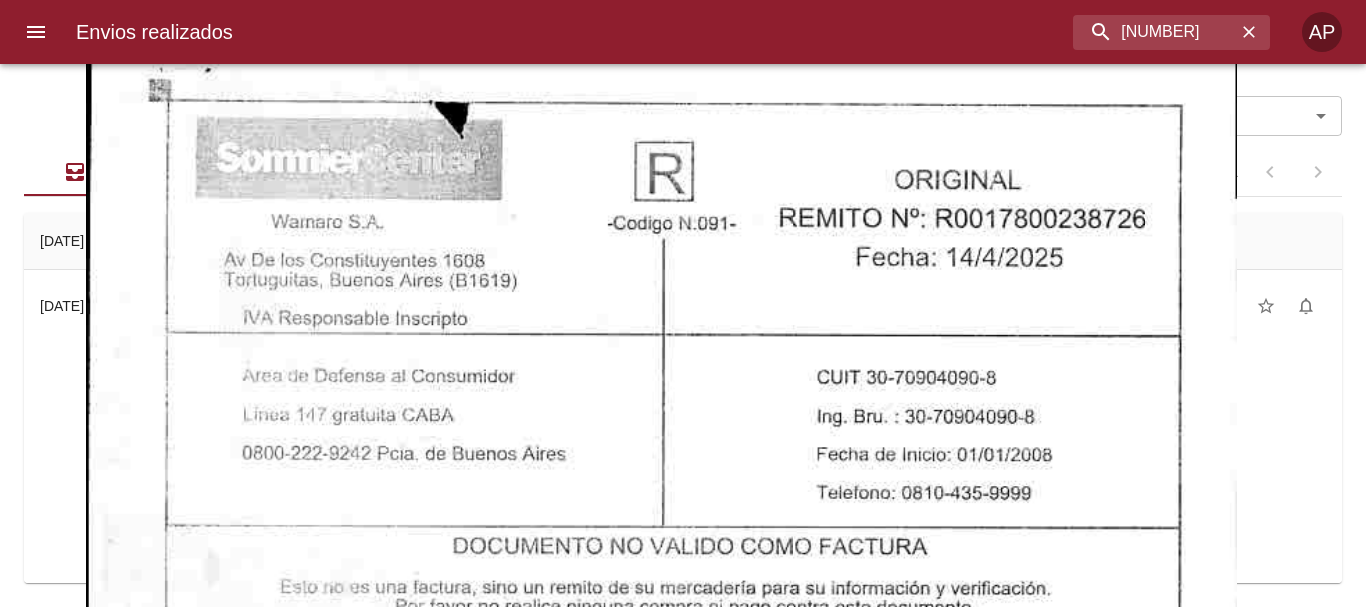 click at bounding box center [683, 1060] 